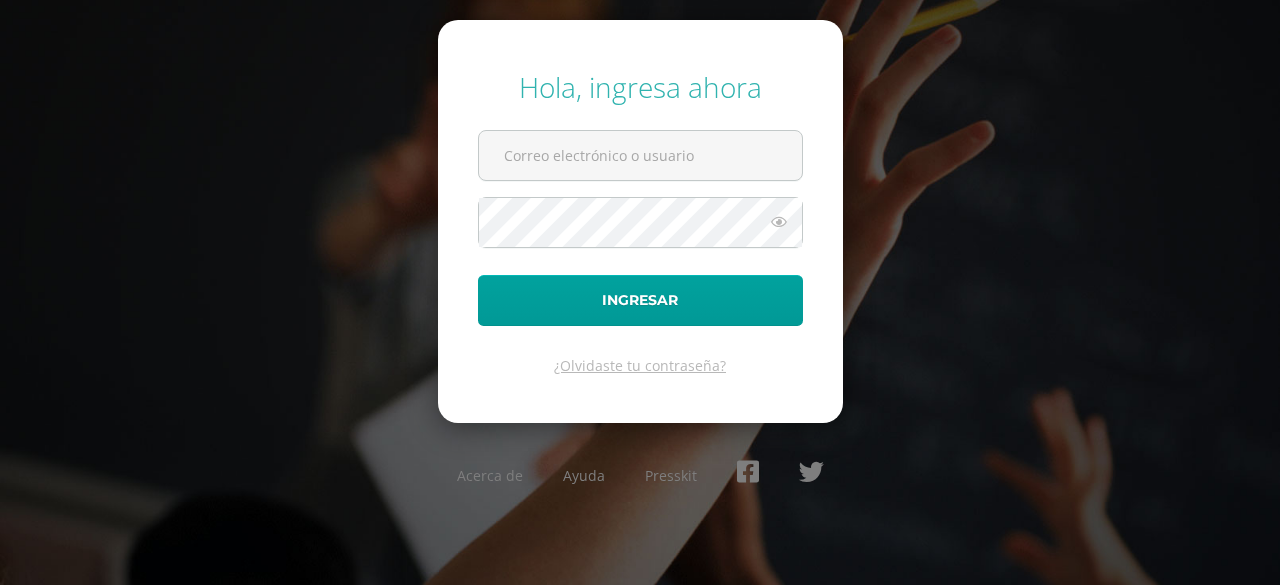 scroll, scrollTop: 0, scrollLeft: 0, axis: both 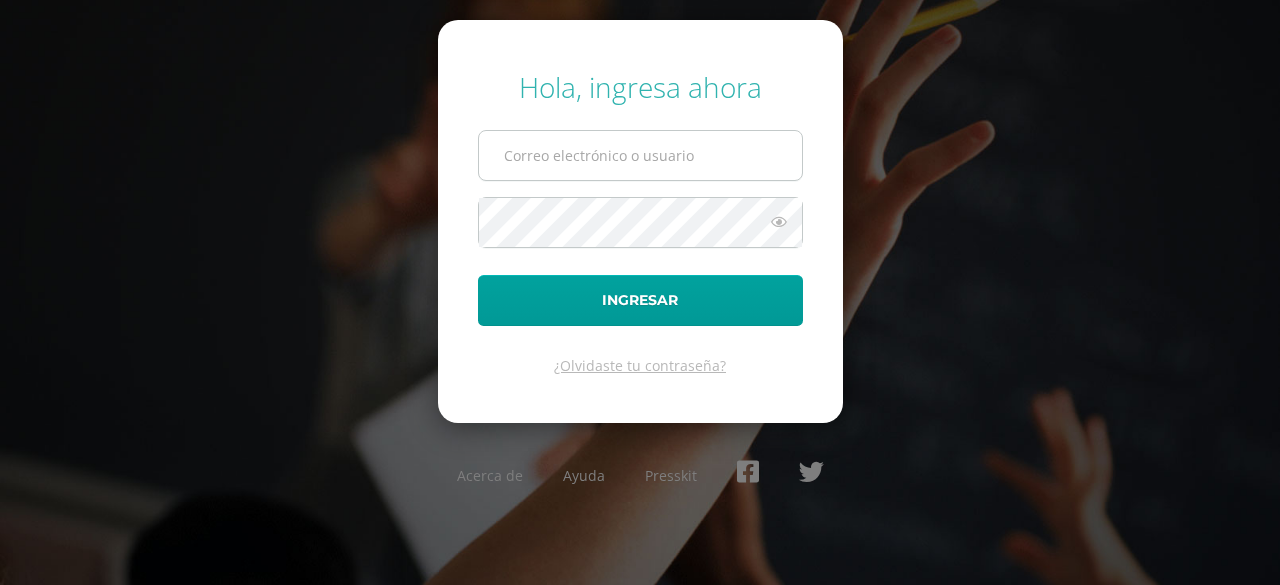 type on "[EMAIL_ADDRESS][DOMAIN_NAME]" 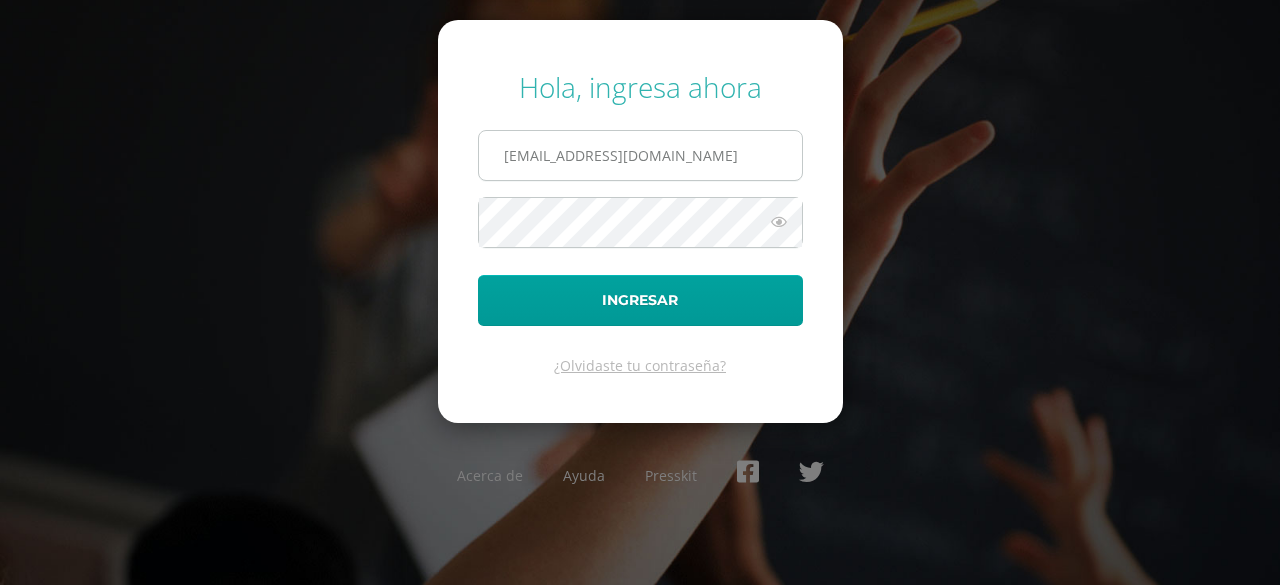 drag, startPoint x: 575, startPoint y: 156, endPoint x: 587, endPoint y: 174, distance: 21.633308 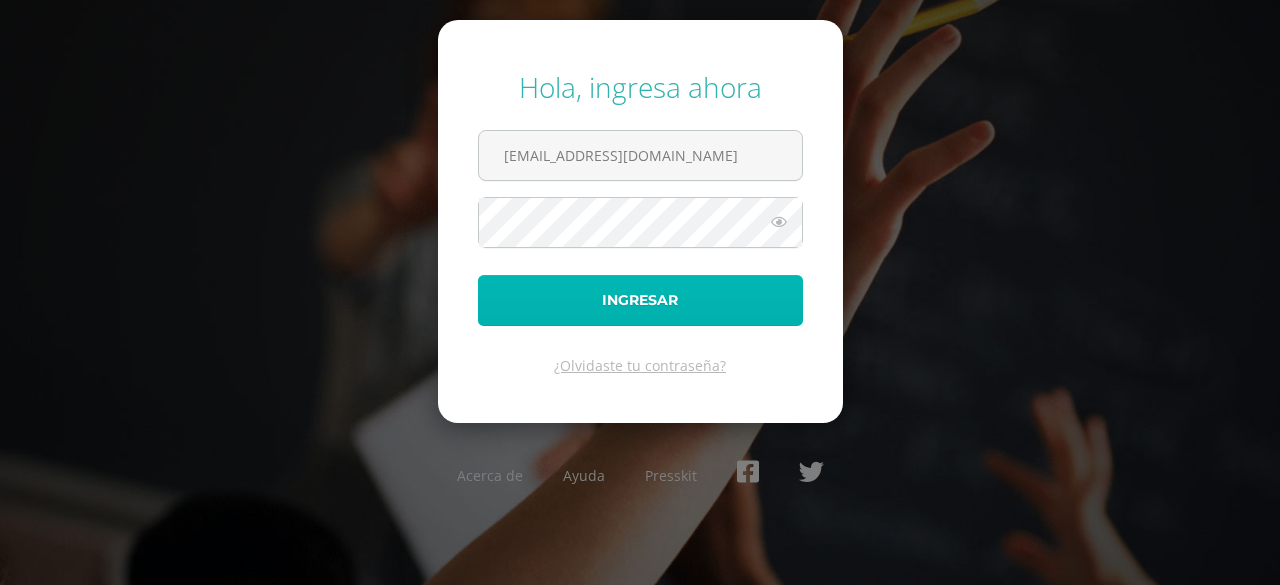 click on "Ingresar" at bounding box center (640, 300) 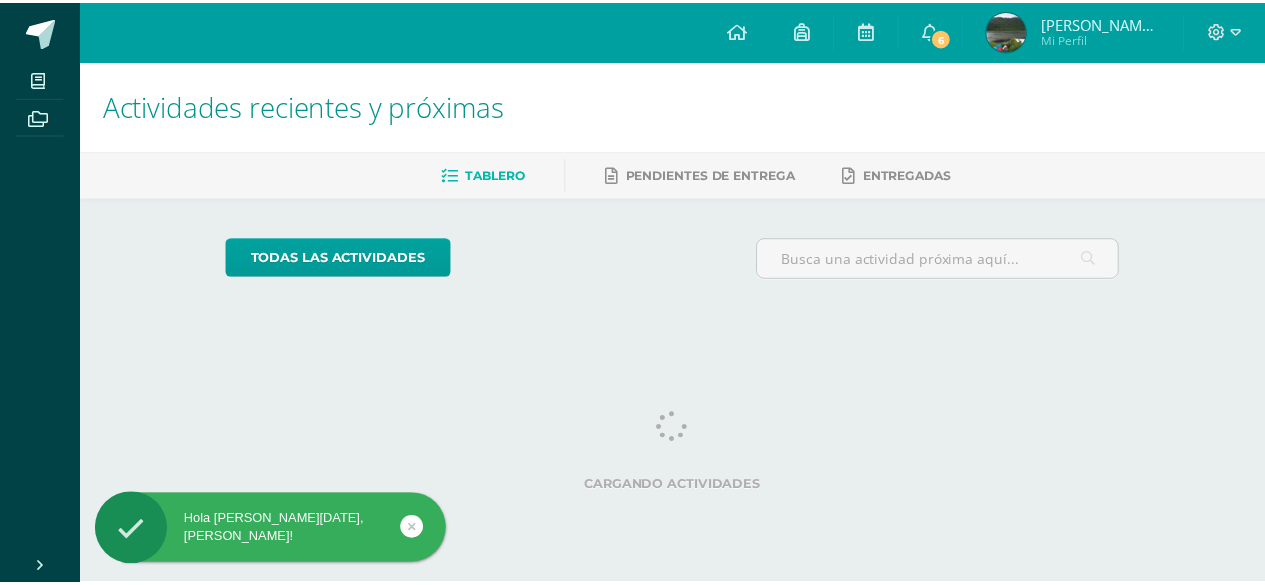 scroll, scrollTop: 0, scrollLeft: 0, axis: both 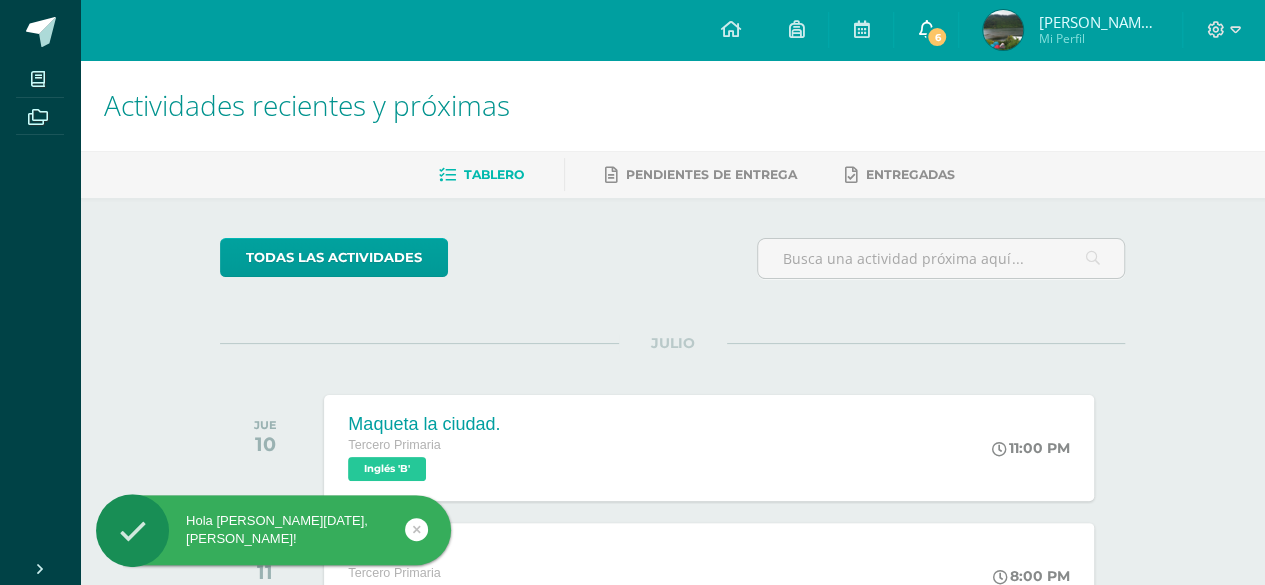 click at bounding box center (926, 29) 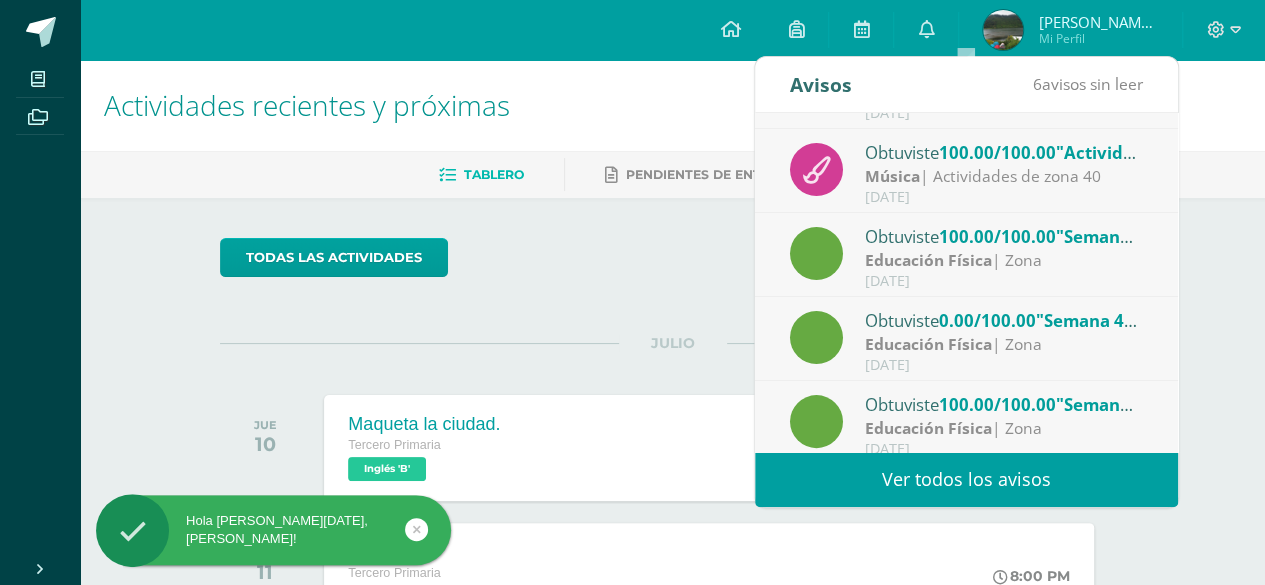 scroll, scrollTop: 332, scrollLeft: 0, axis: vertical 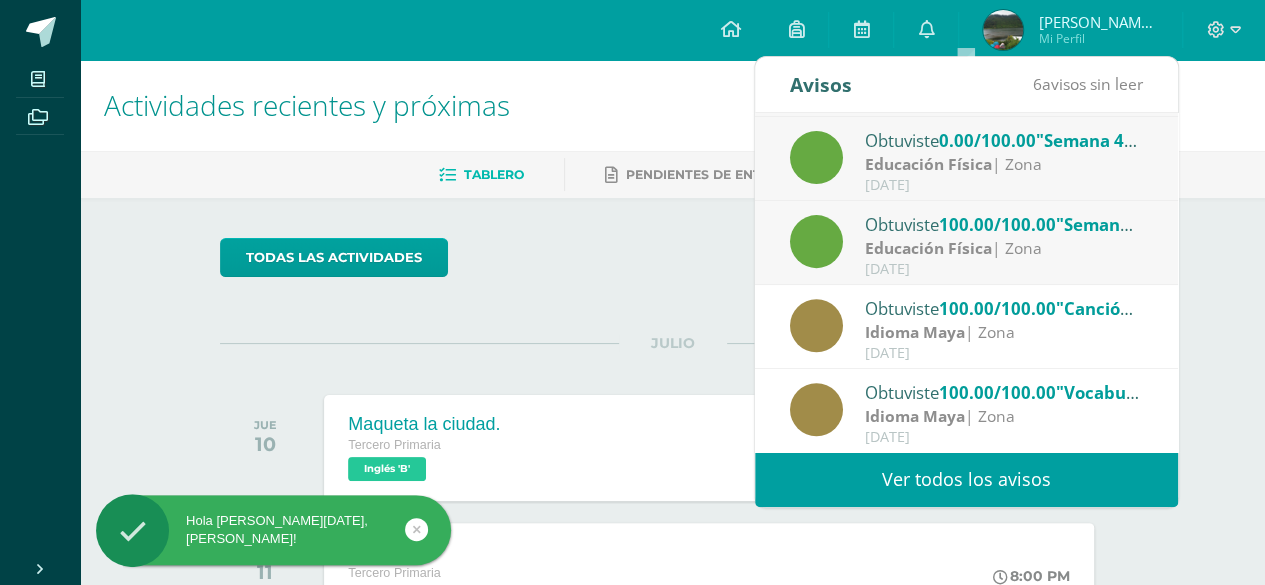 click on "Idioma Maya" at bounding box center (915, 416) 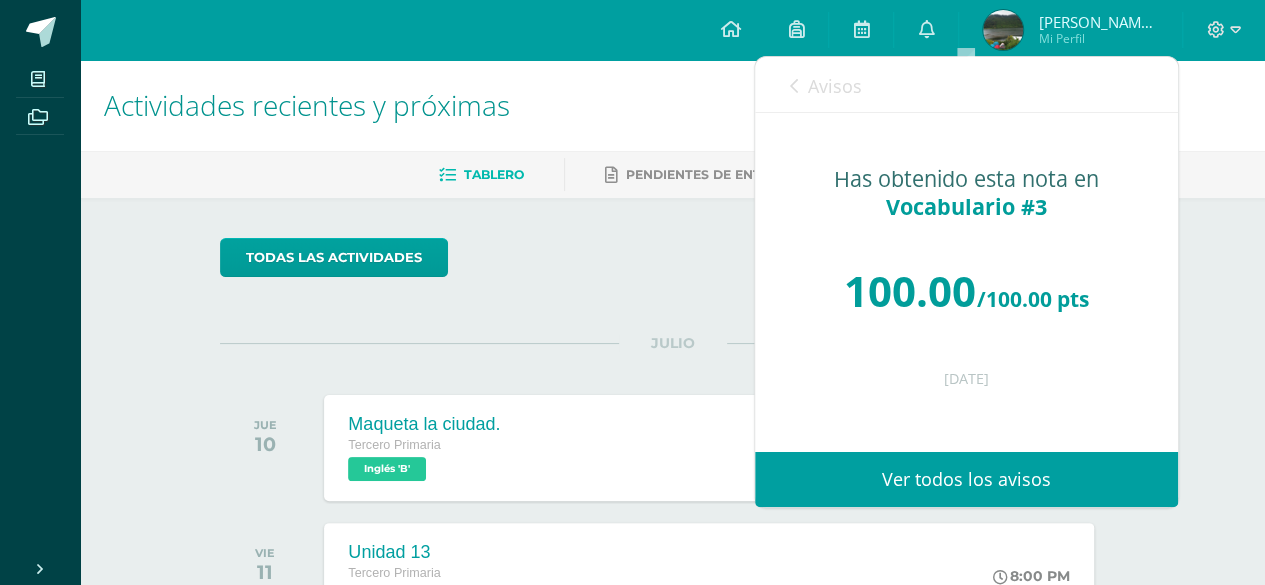 click at bounding box center (794, 86) 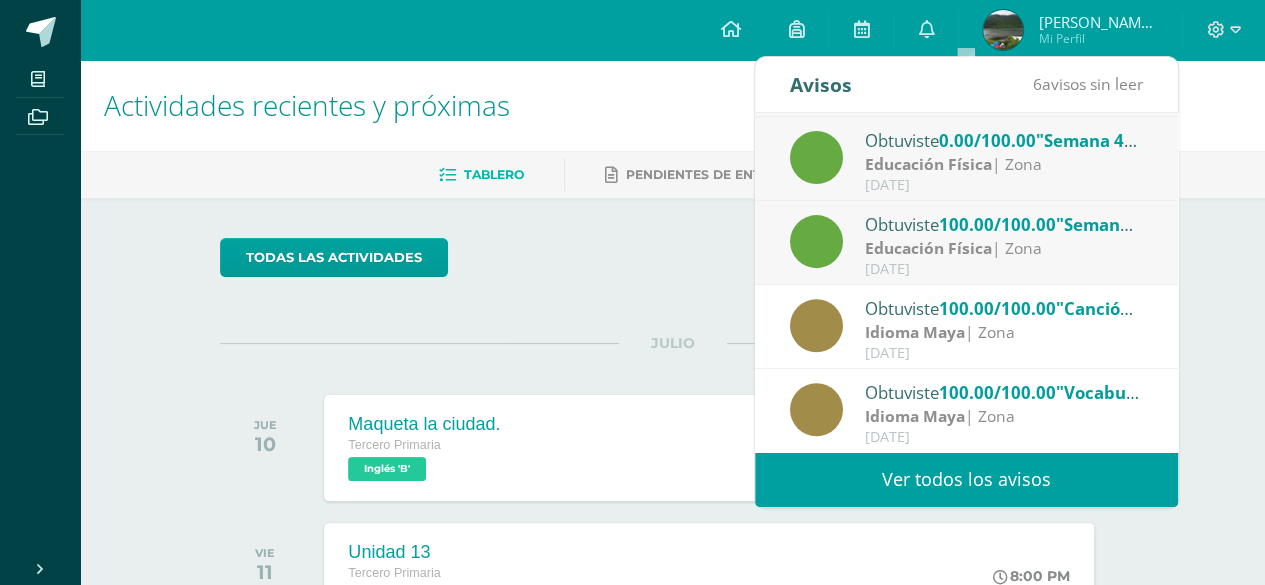 click on "Educación Física" at bounding box center [928, 248] 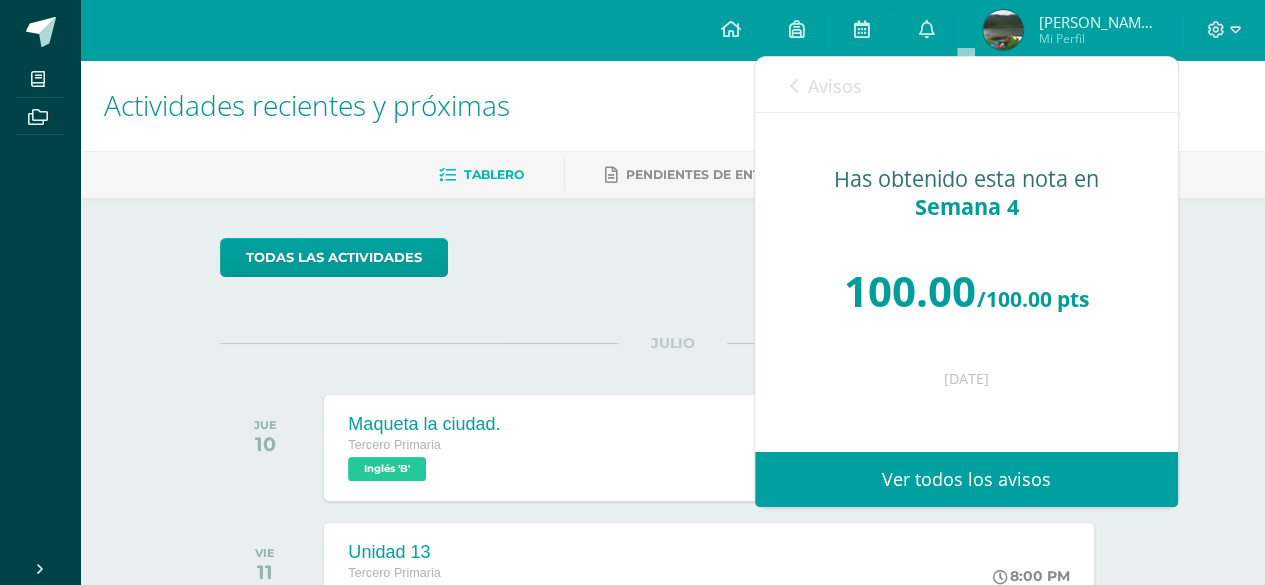click on "Avisos" at bounding box center [835, 86] 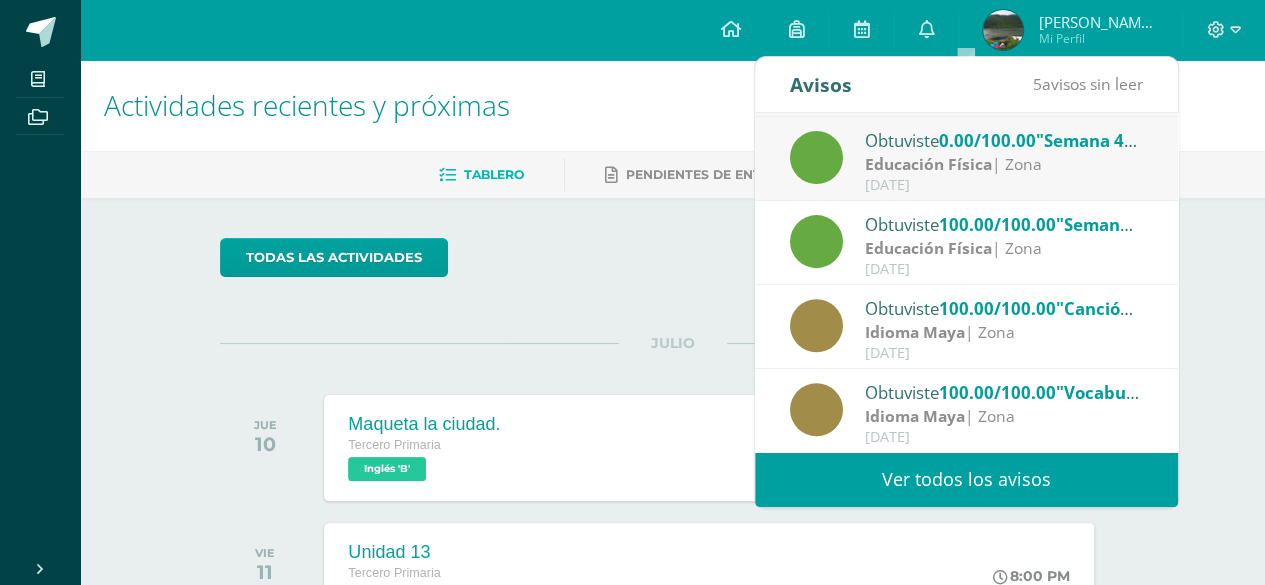 click on "Educación Física" at bounding box center [928, 164] 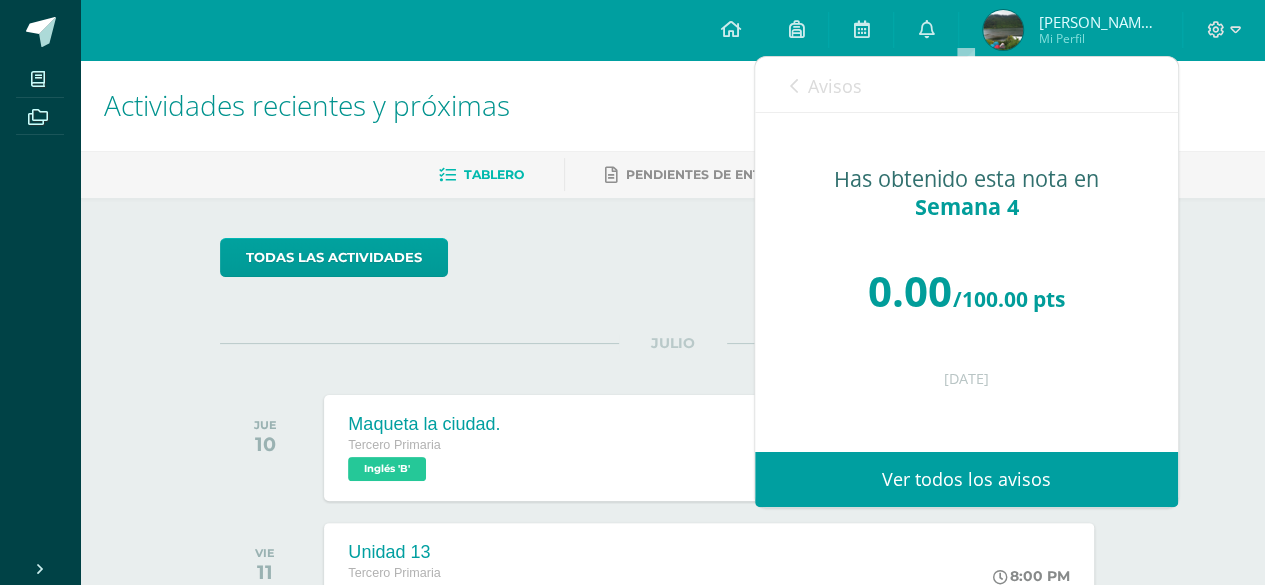 click on "Avisos" at bounding box center [826, 85] 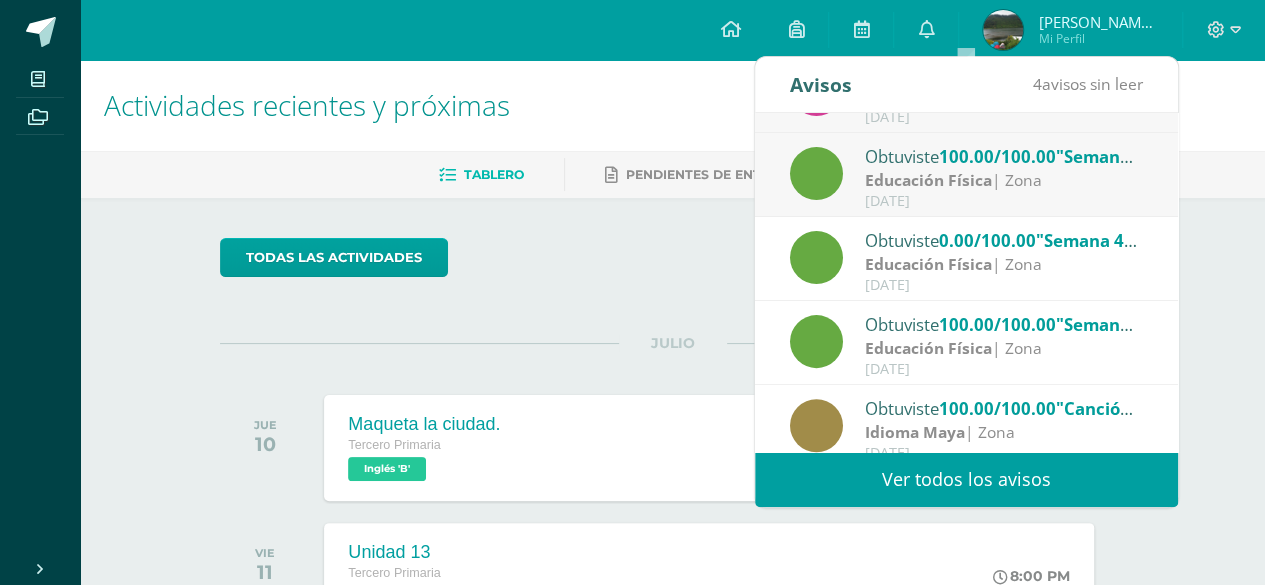 scroll, scrollTop: 132, scrollLeft: 0, axis: vertical 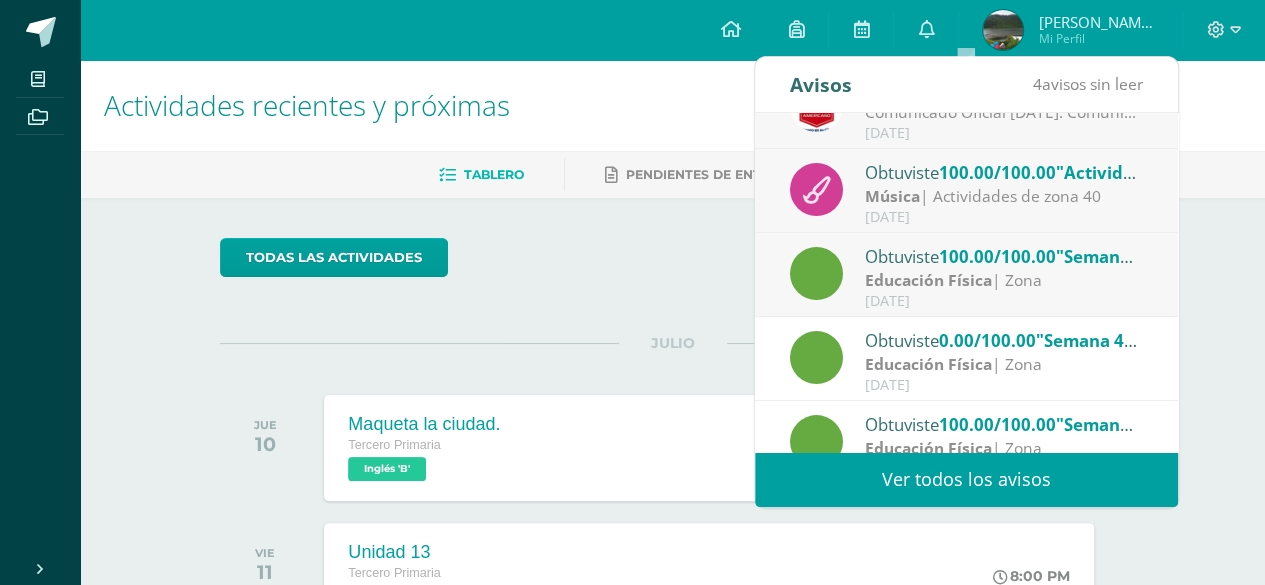 click on "Educación Física" at bounding box center [928, 280] 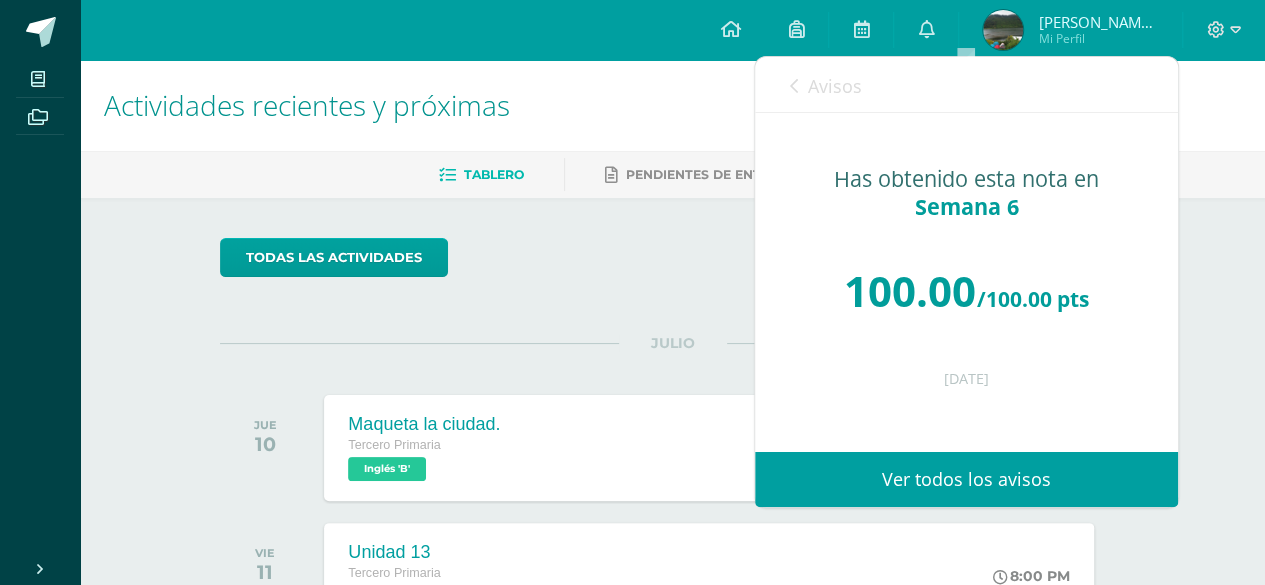 click on "Avisos" at bounding box center (826, 85) 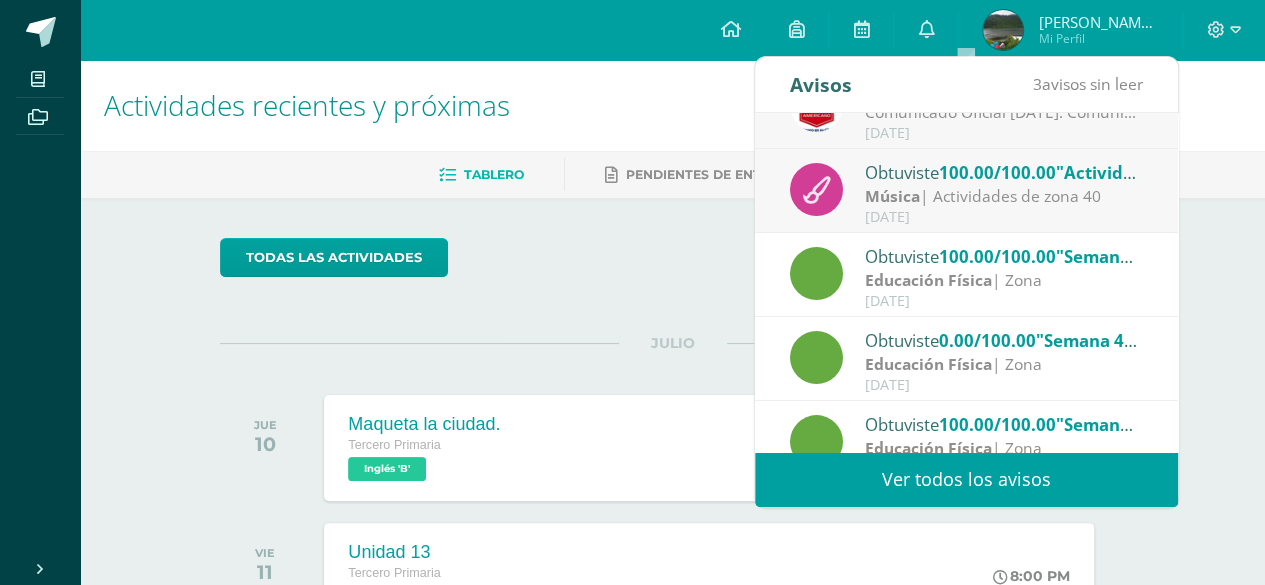click on "Música
| Actividades de zona 40" at bounding box center [1004, 196] 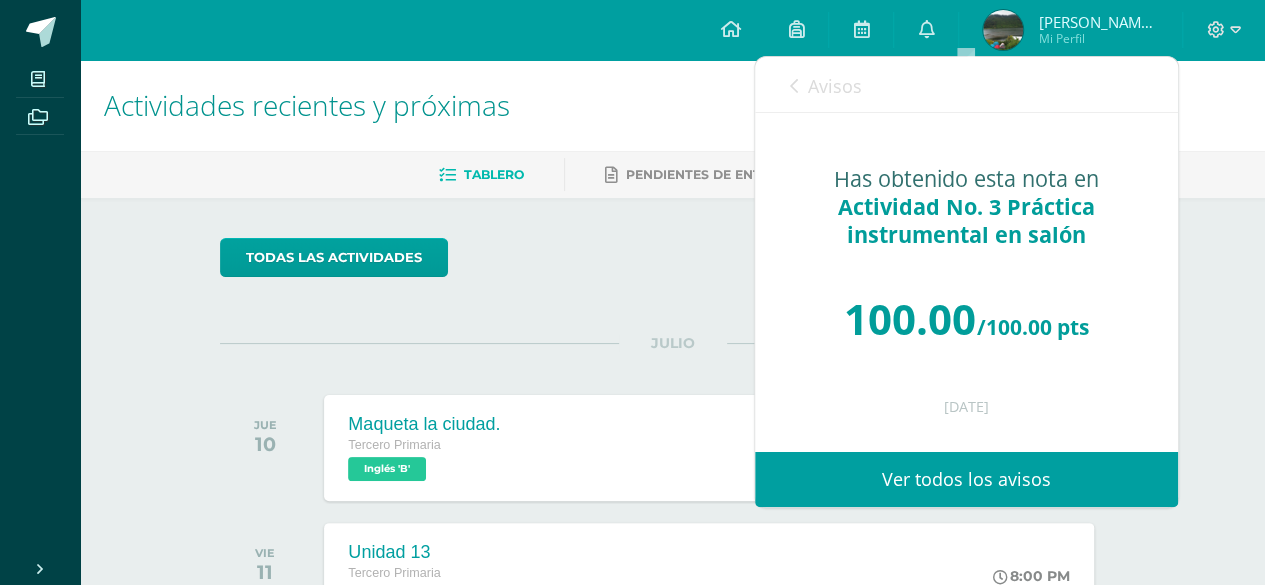 click on "Avisos" at bounding box center [835, 86] 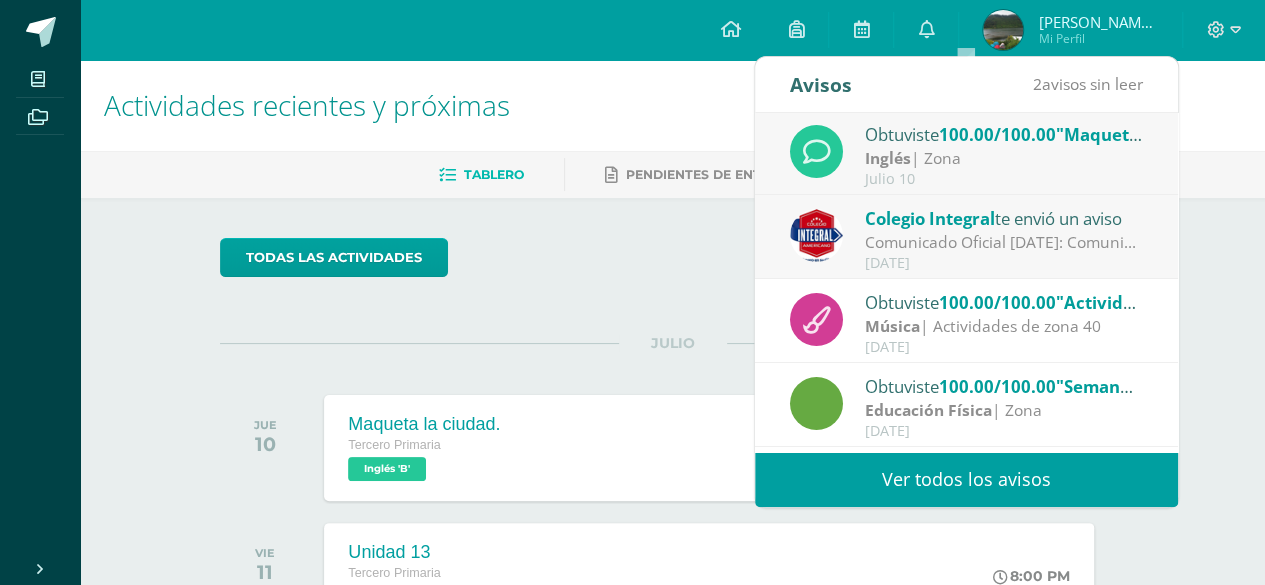 scroll, scrollTop: 0, scrollLeft: 0, axis: both 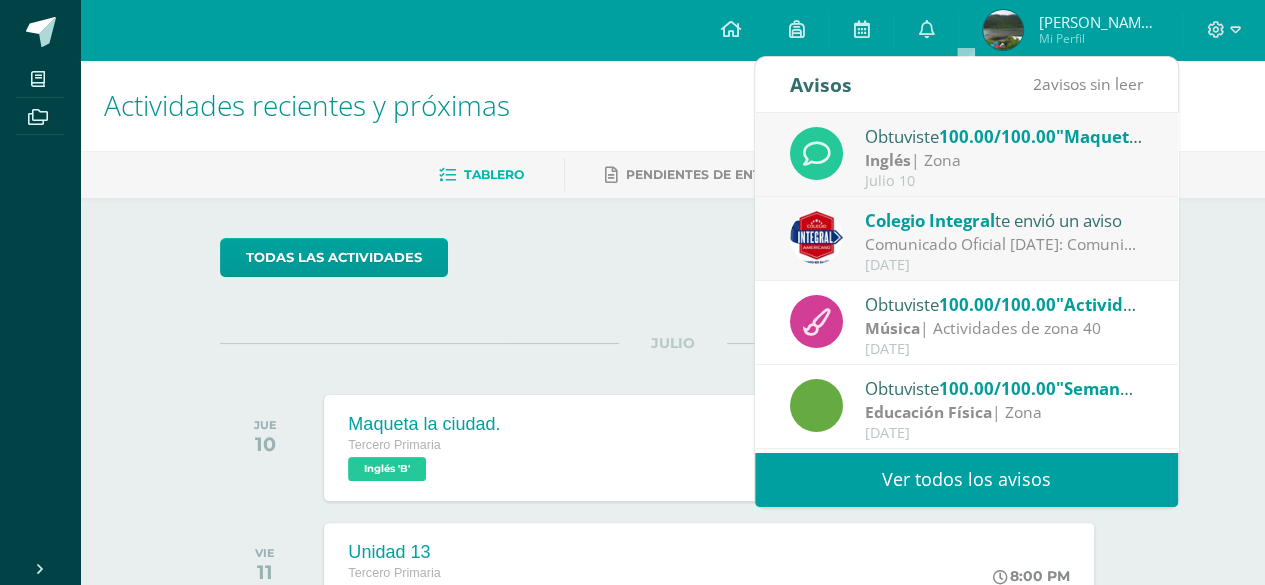 click on "Comunicado Oficial 9 de Julio:
Comunicado Oficial - Se reanudan las clases en horario regular a partir del día de mañana jueves 10 de julio." at bounding box center [1004, 244] 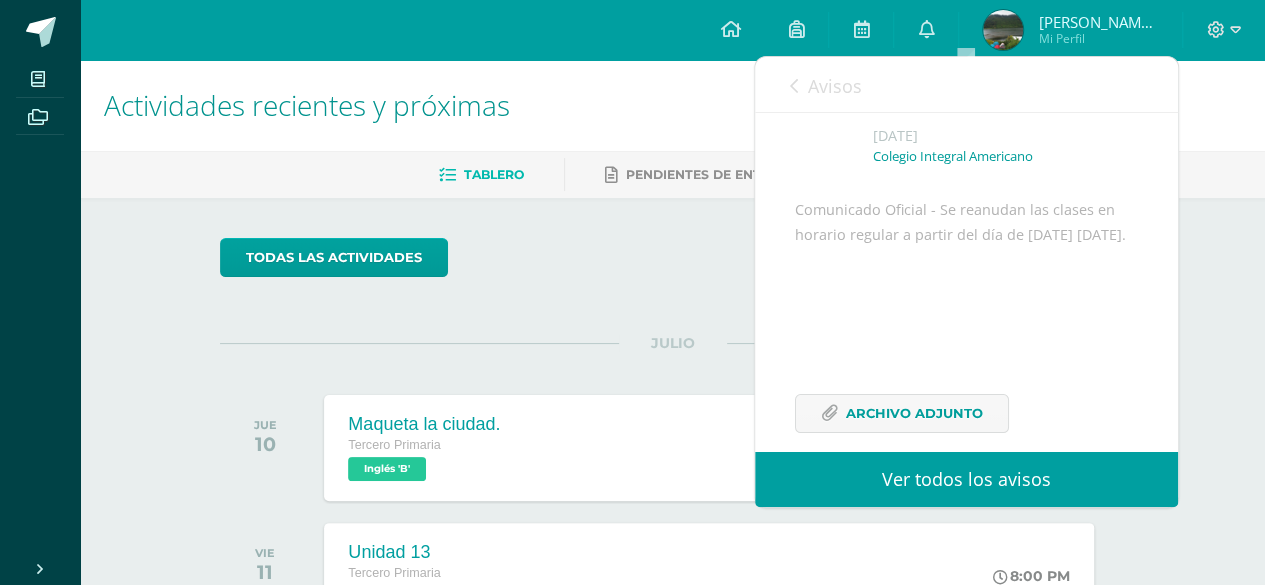 scroll, scrollTop: 198, scrollLeft: 0, axis: vertical 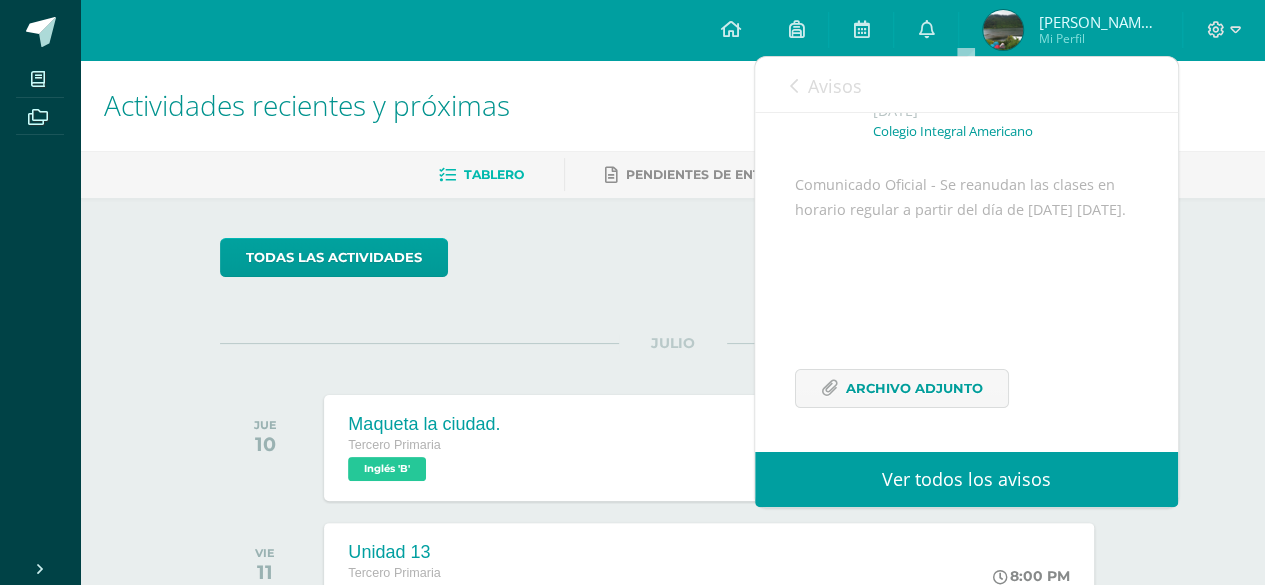 click on "Avisos" at bounding box center (835, 86) 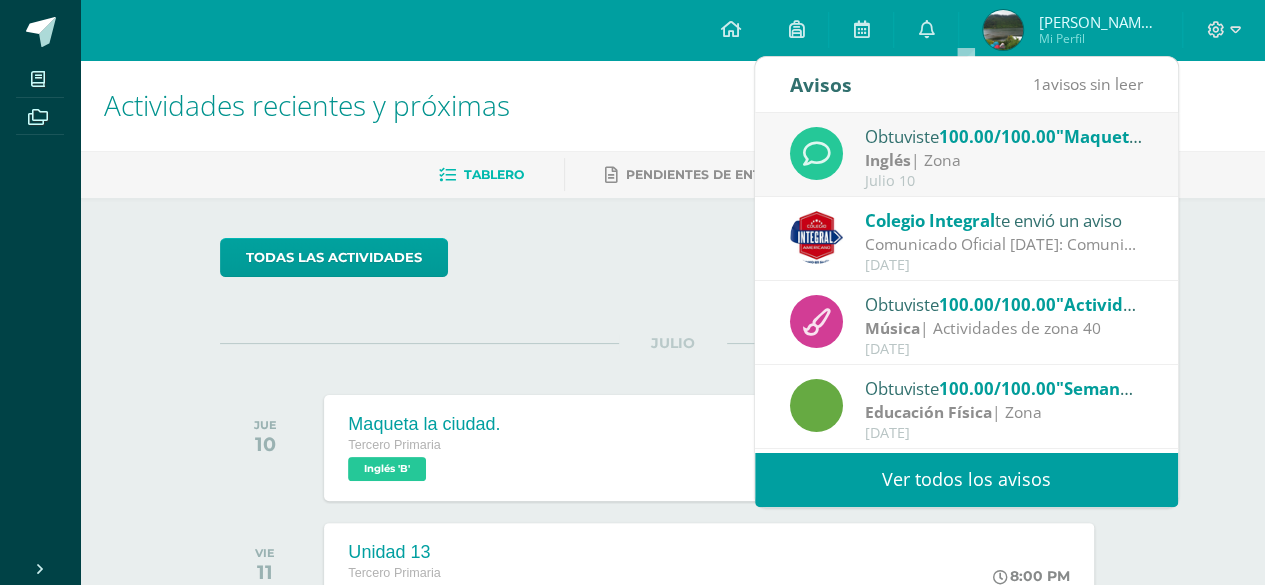 click on "Inglés
| Zona" at bounding box center [1004, 160] 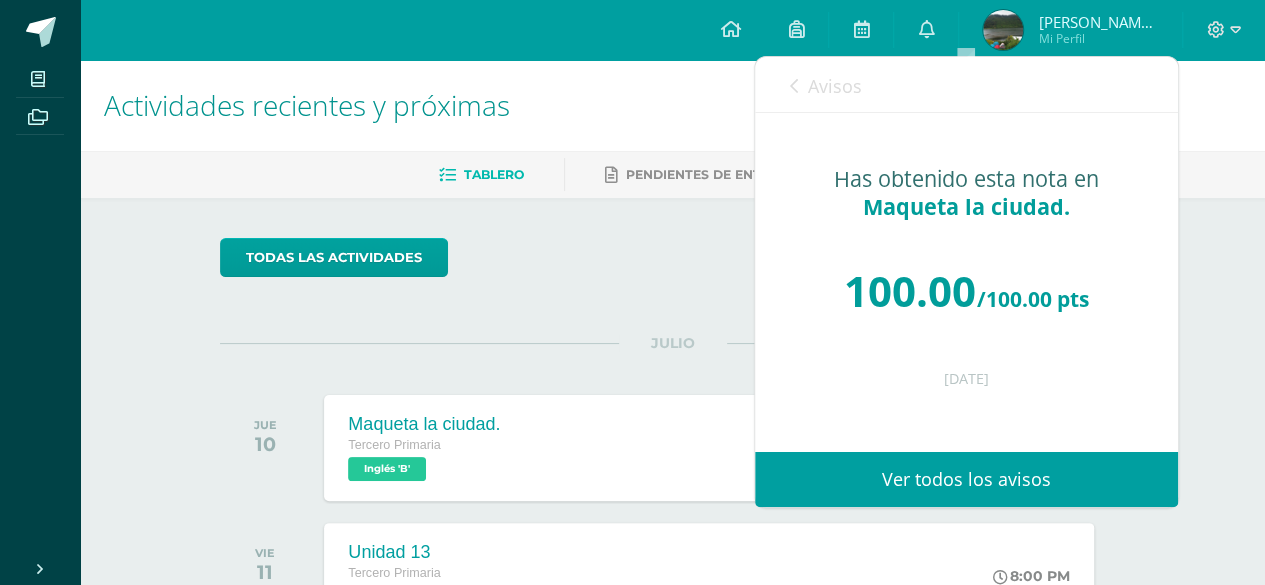 click on "Avisos" at bounding box center (835, 86) 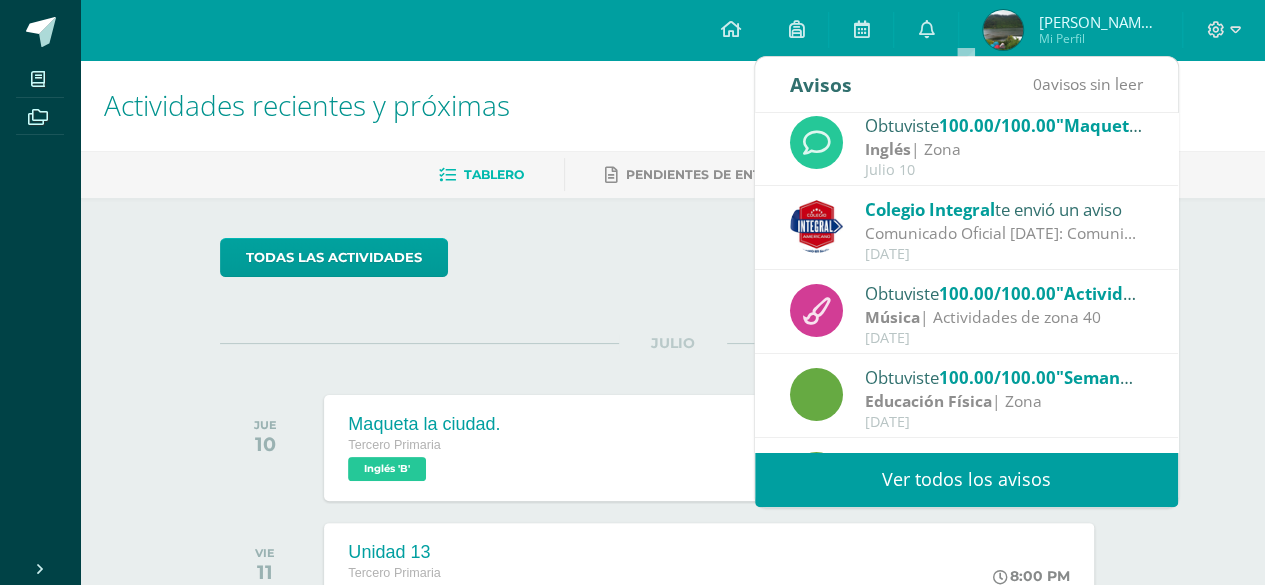 scroll, scrollTop: 0, scrollLeft: 0, axis: both 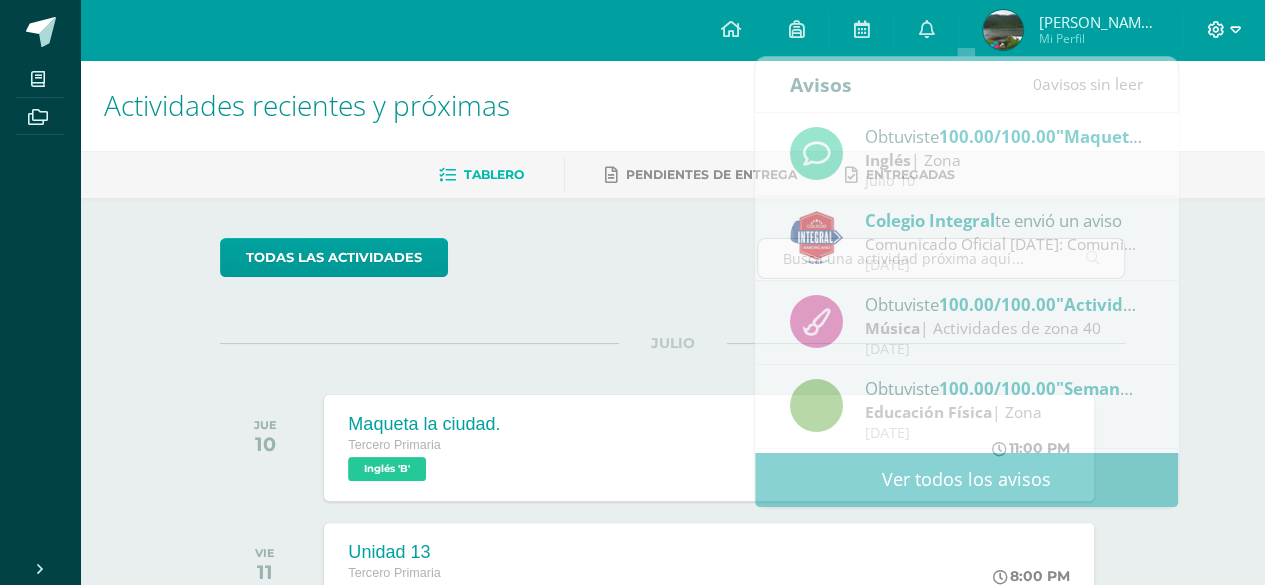 click 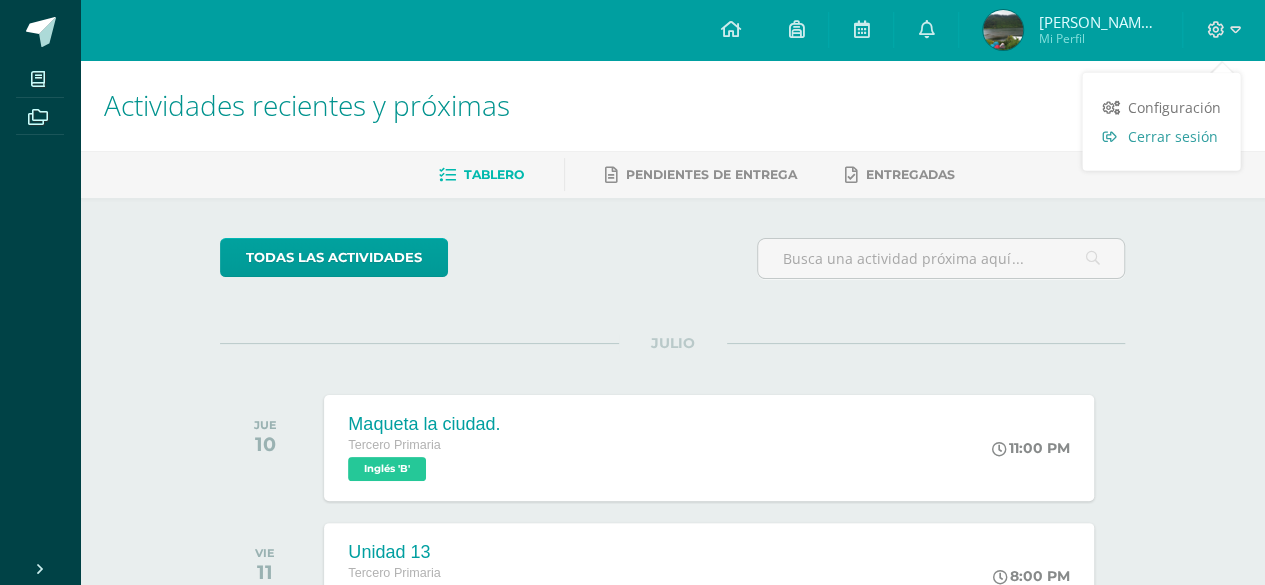 click on "Cerrar sesión" at bounding box center (1172, 136) 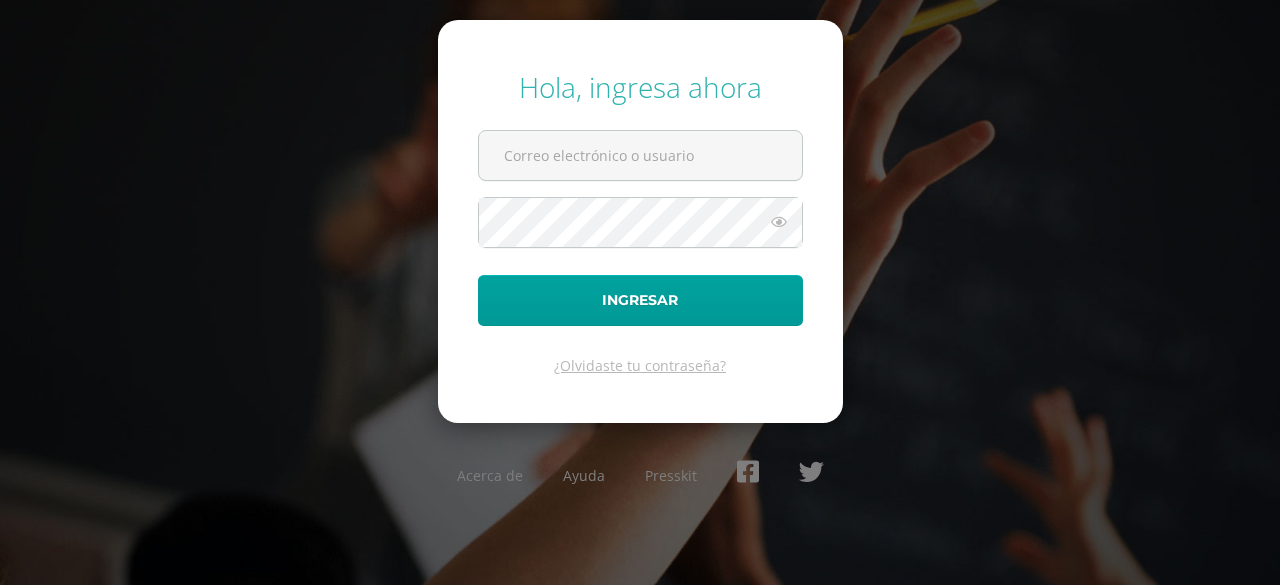 scroll, scrollTop: 0, scrollLeft: 0, axis: both 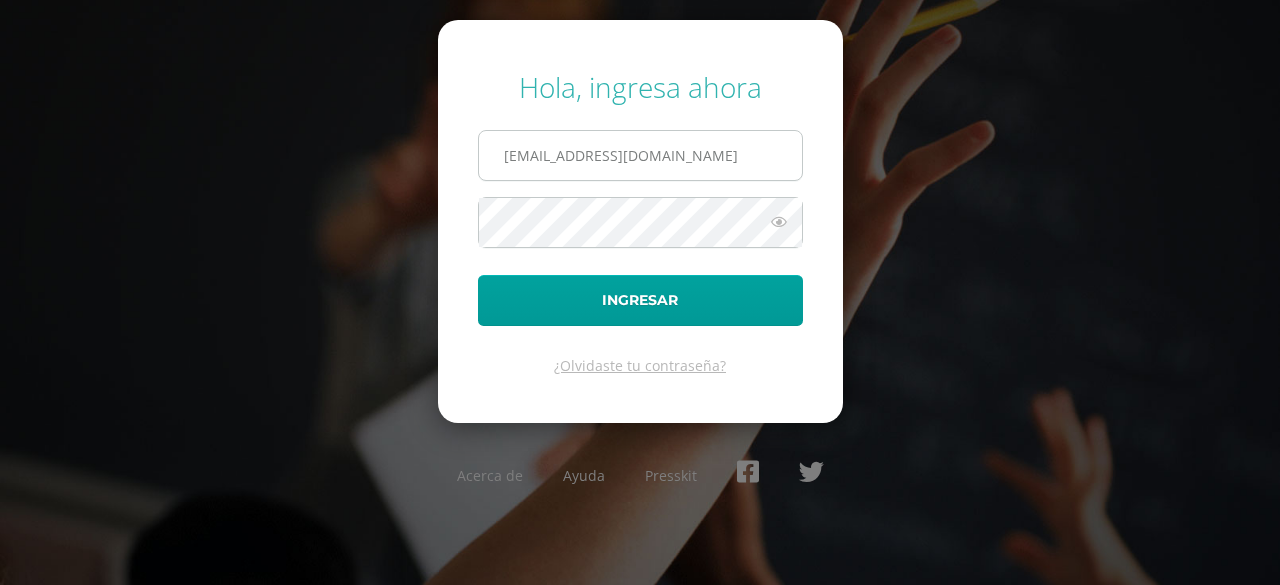 click on "[EMAIL_ADDRESS][DOMAIN_NAME]" at bounding box center [640, 155] 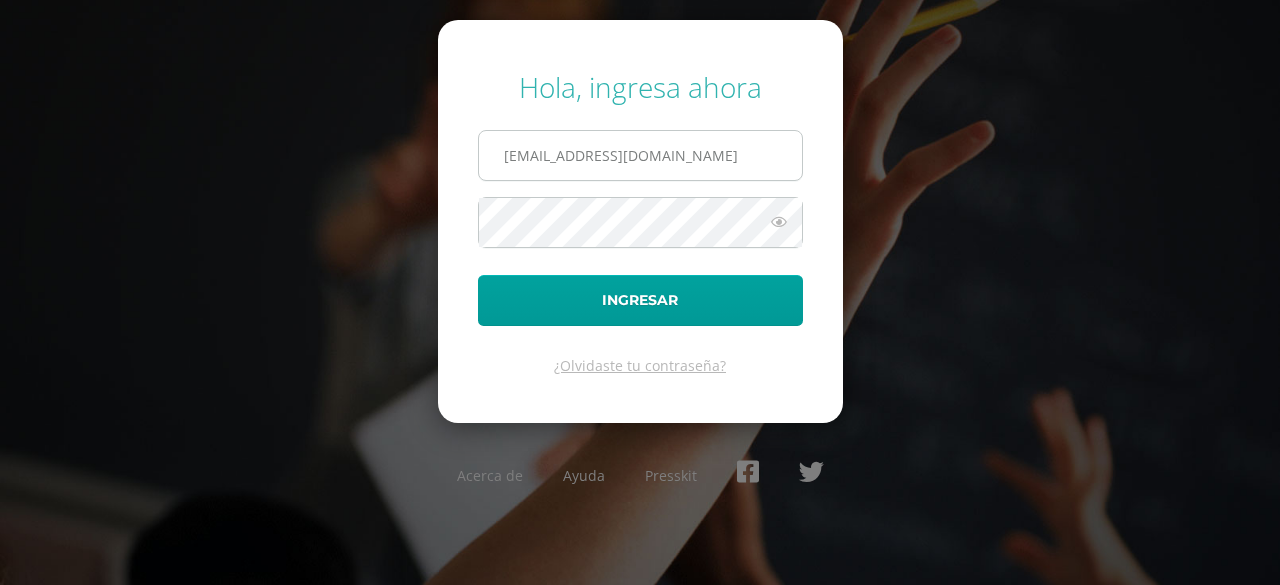 type on "[EMAIL_ADDRESS][DOMAIN_NAME]" 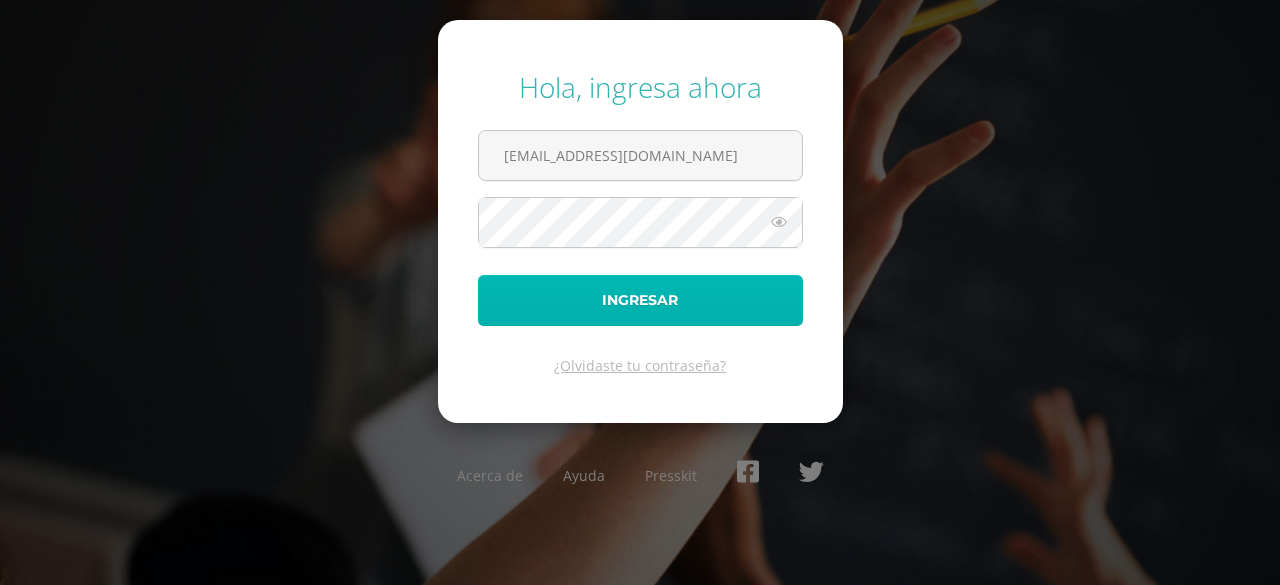 click on "Ingresar" at bounding box center [640, 300] 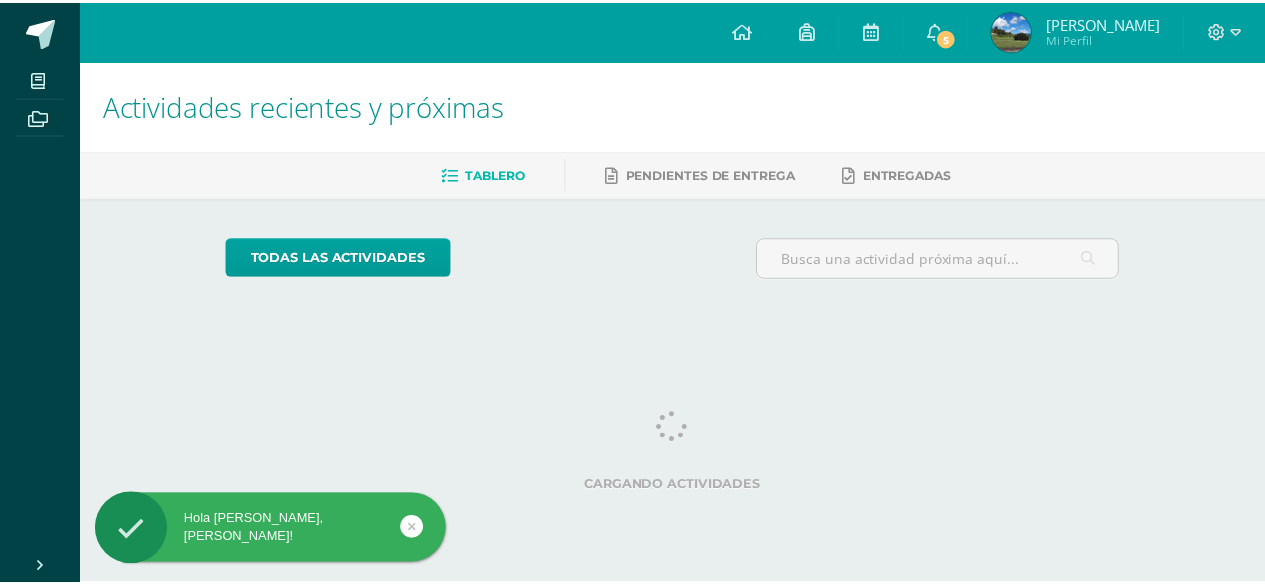 scroll, scrollTop: 0, scrollLeft: 0, axis: both 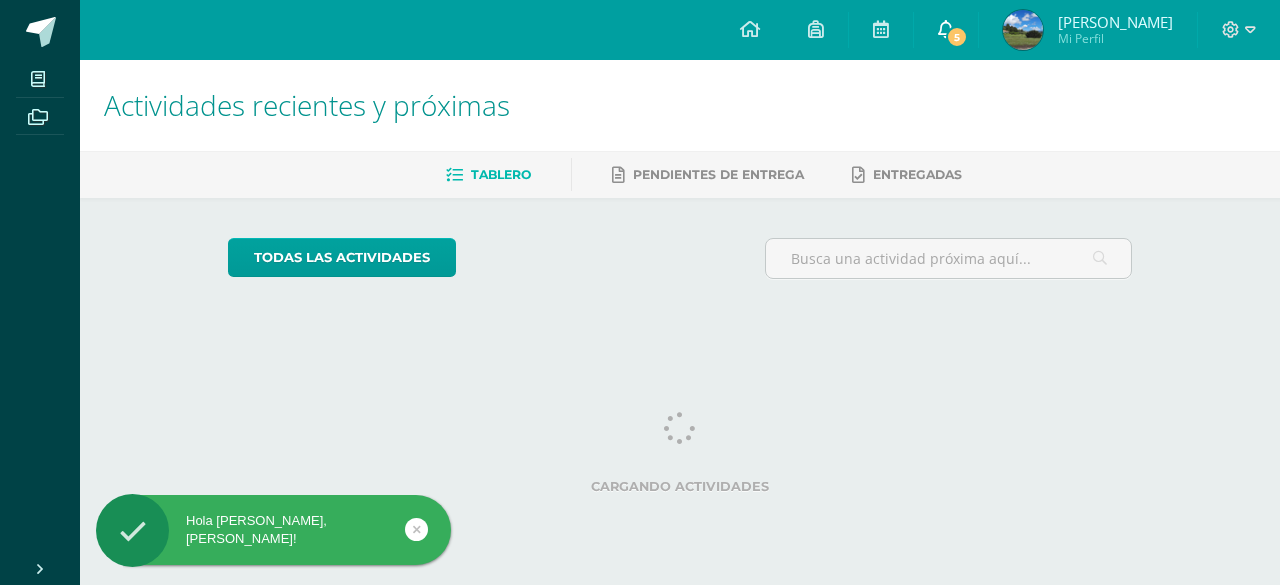 click on "5" at bounding box center (957, 37) 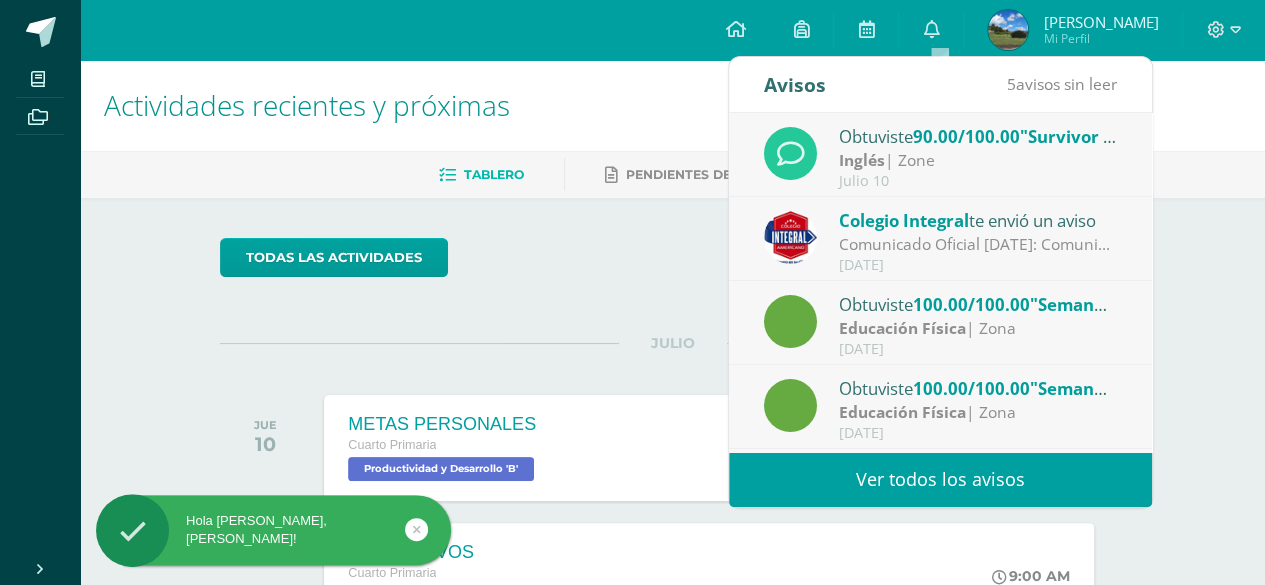 scroll, scrollTop: 332, scrollLeft: 0, axis: vertical 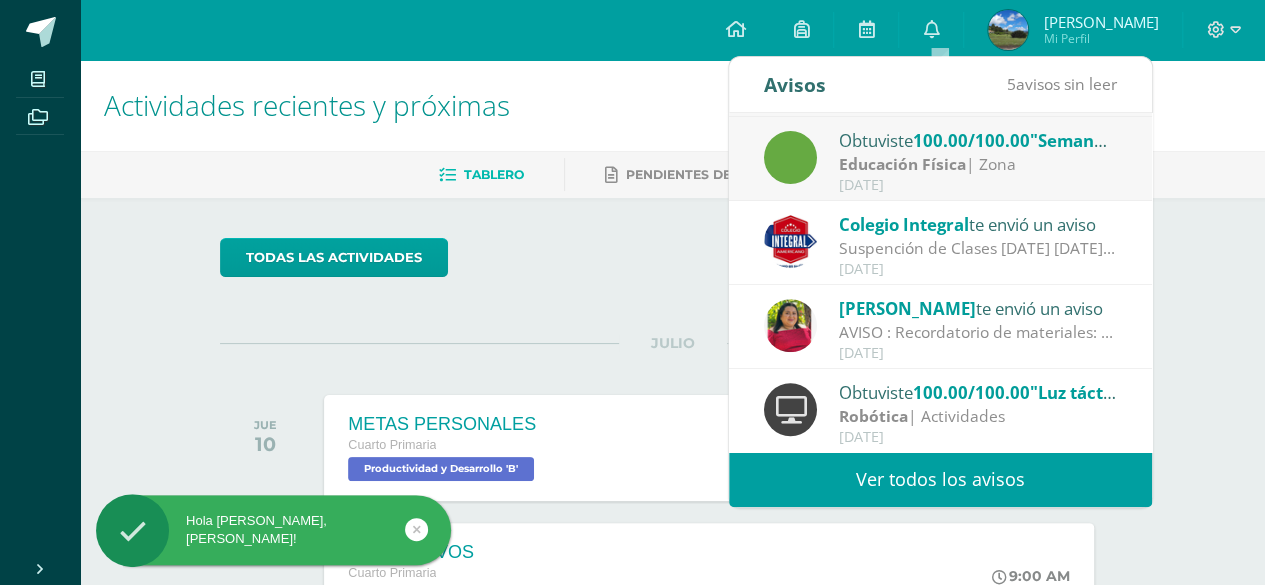 click on "Robótica
| Actividades" at bounding box center [978, 416] 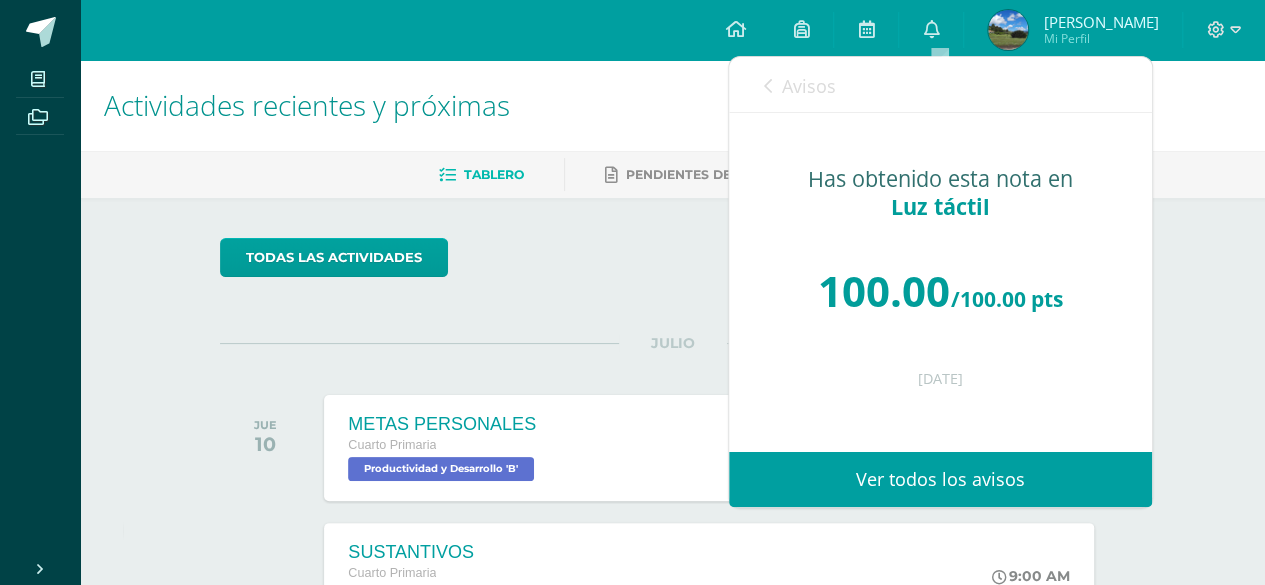 click on "Avisos" at bounding box center (800, 85) 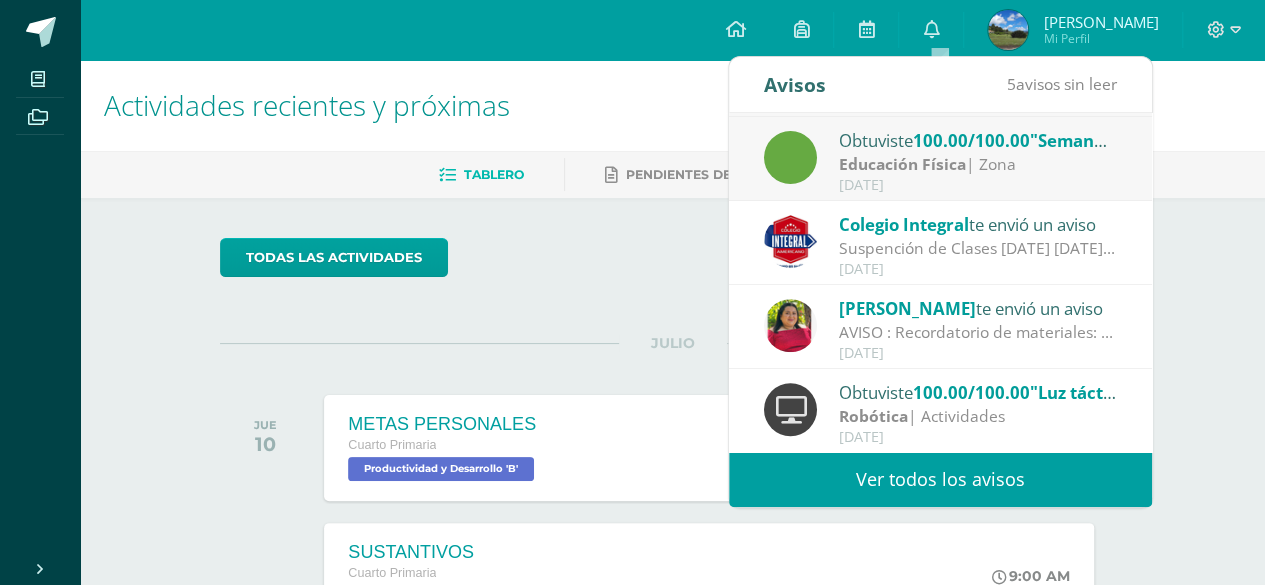 scroll, scrollTop: 232, scrollLeft: 0, axis: vertical 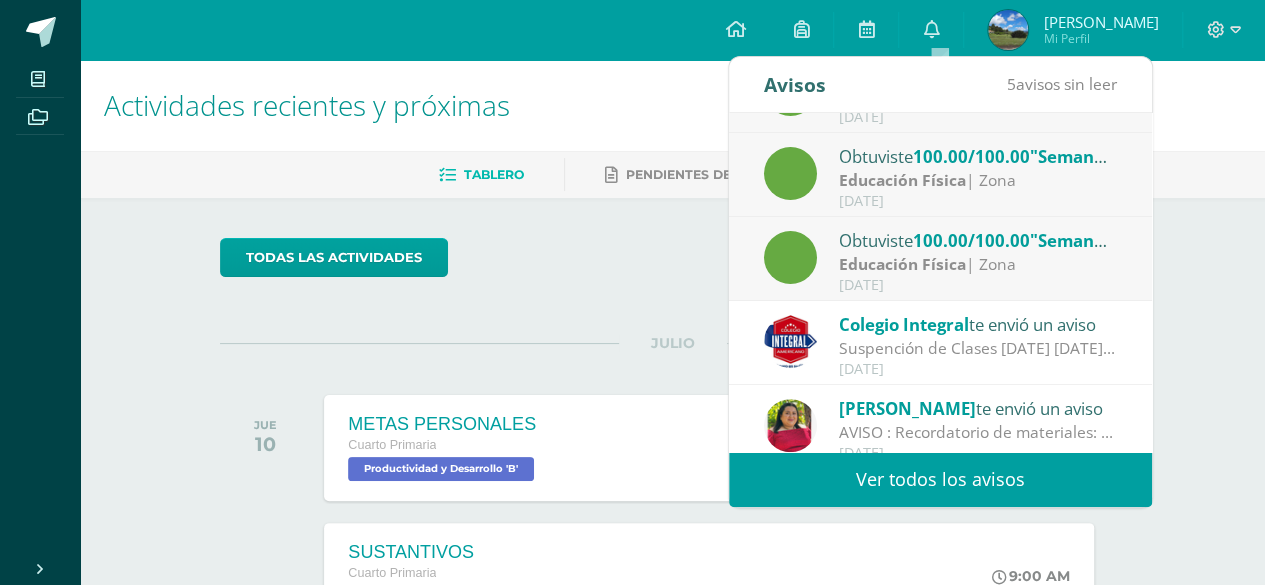 click on "Educación Física" at bounding box center (902, 264) 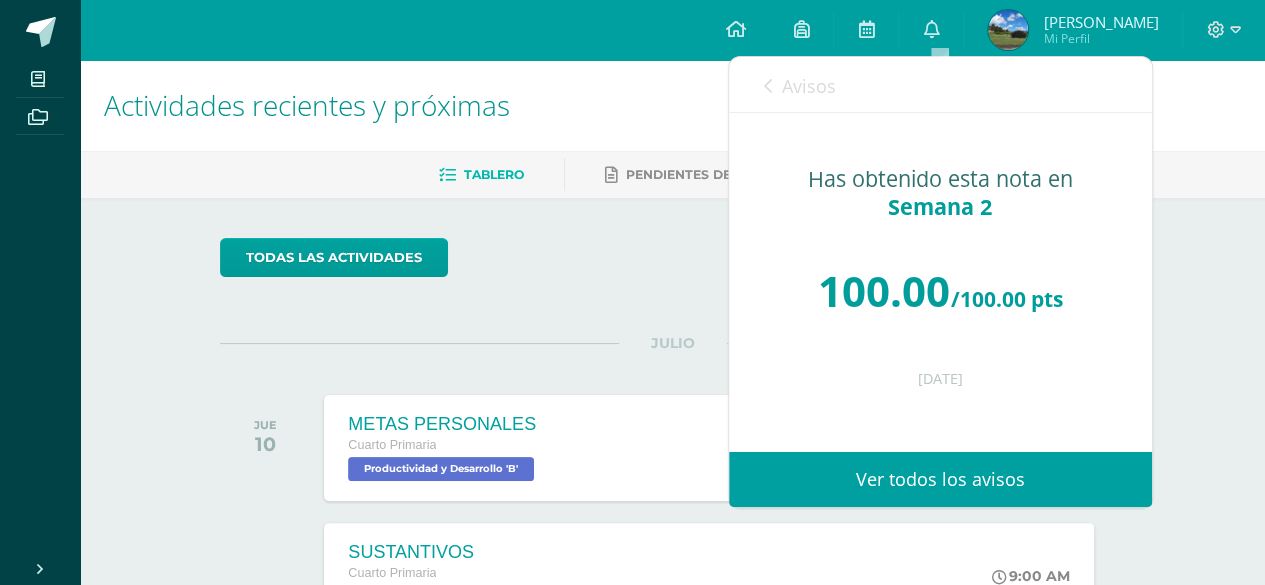 click on "Avisos" at bounding box center (809, 86) 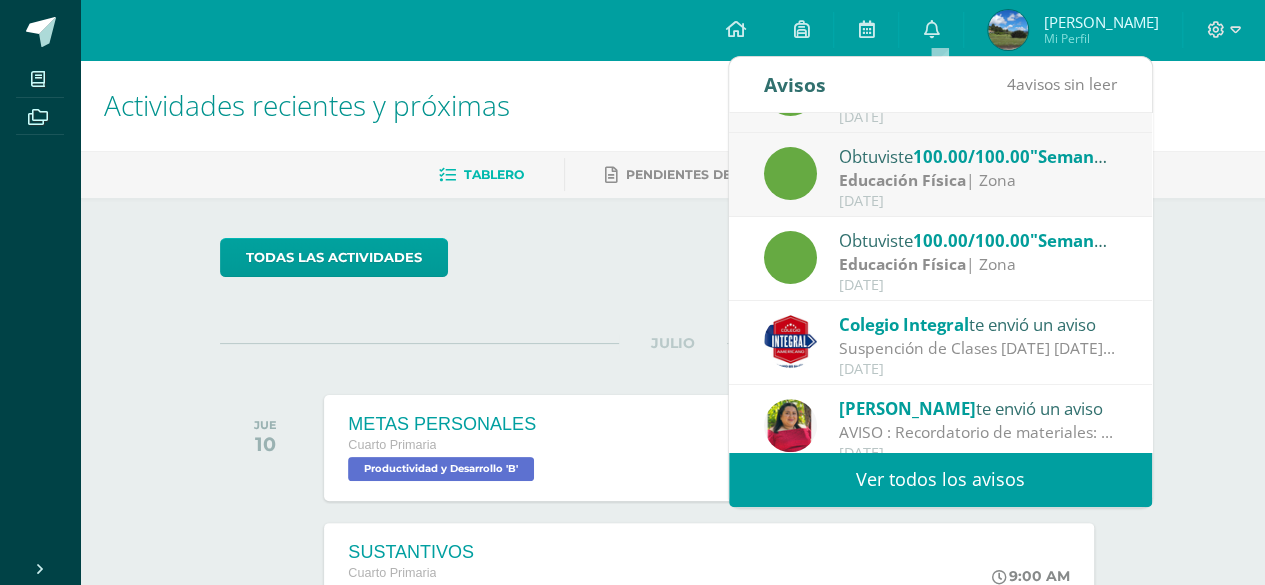 click on "Educación Física" at bounding box center (902, 180) 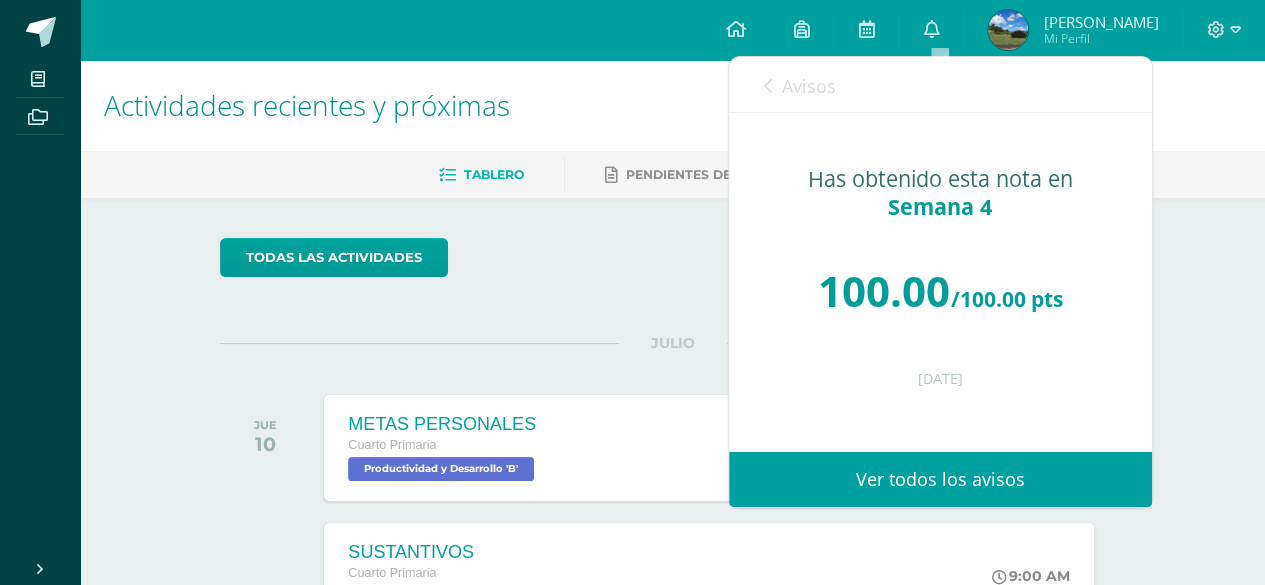 click on "Avisos" at bounding box center (809, 86) 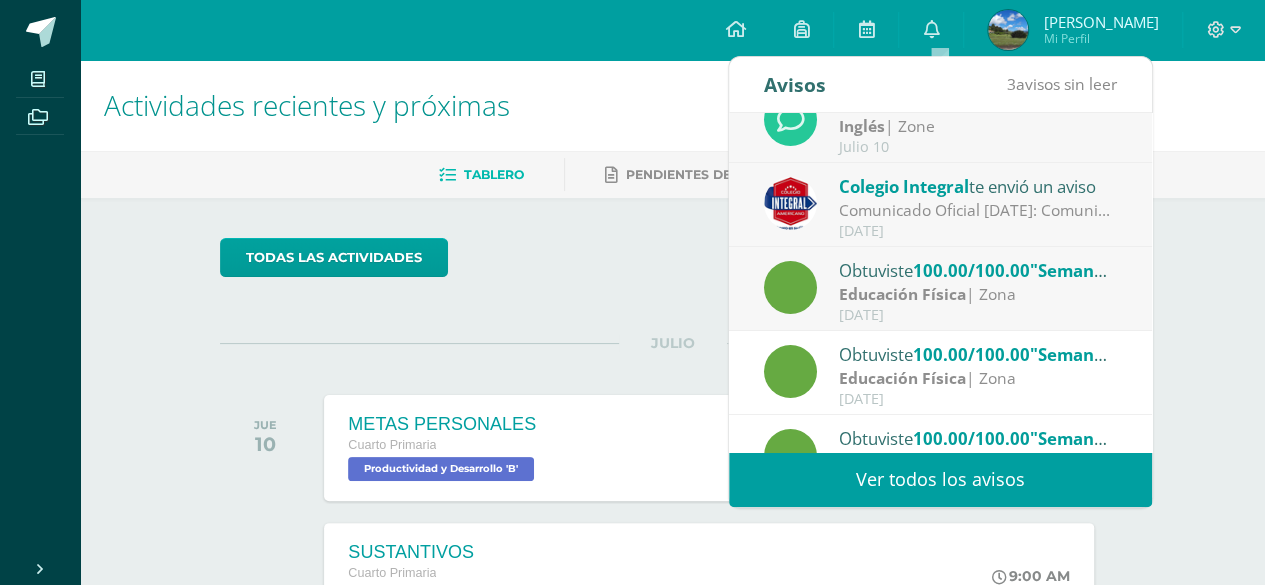 scroll, scrollTop: 32, scrollLeft: 0, axis: vertical 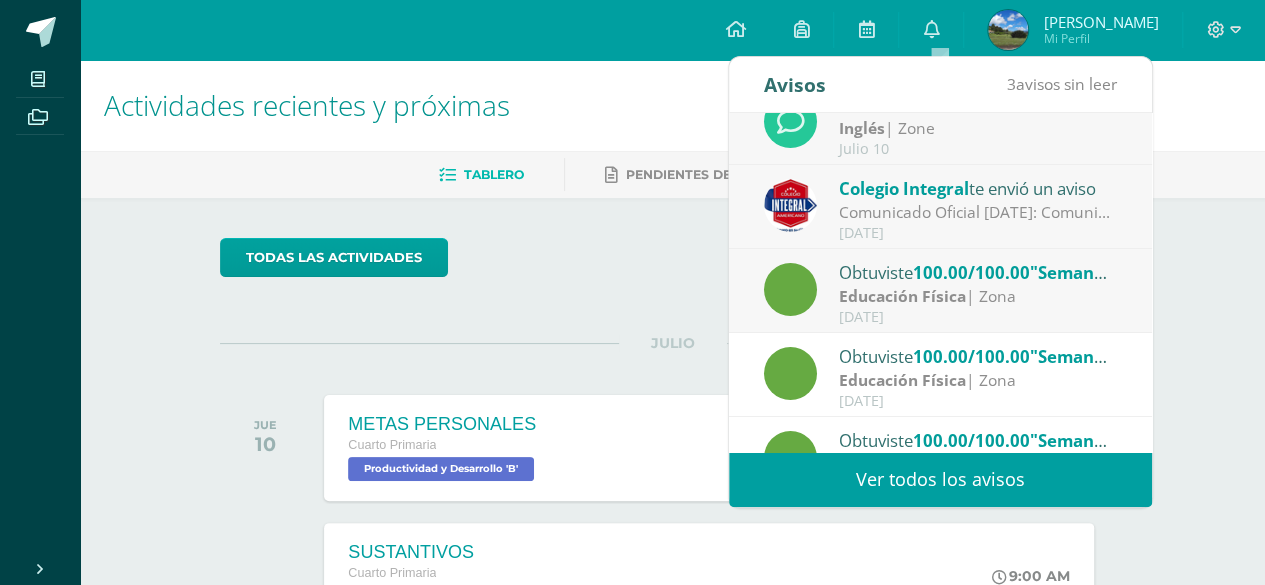 click on "100.00/100.00" at bounding box center (971, 272) 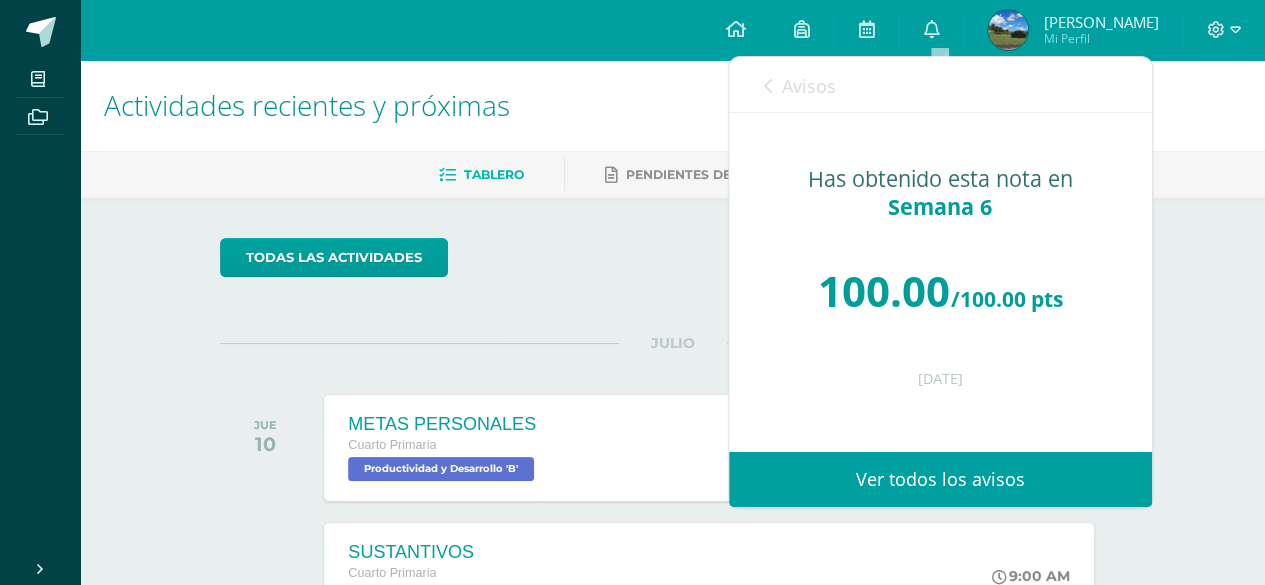 click on "Avisos" at bounding box center (809, 86) 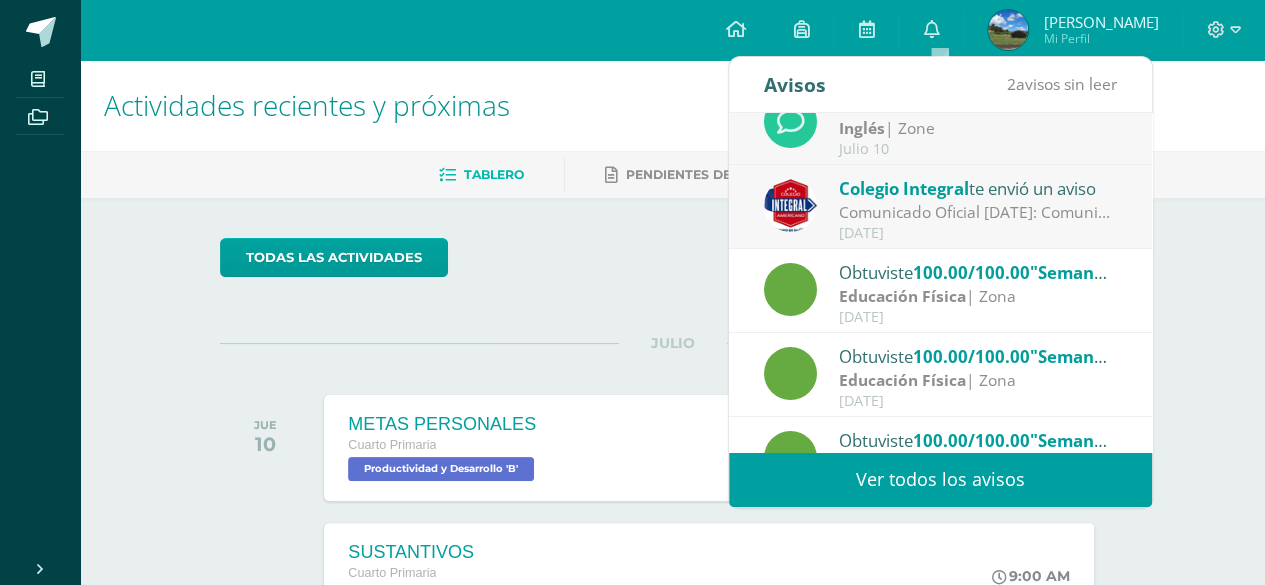 click on "Comunicado Oficial 9 de Julio:
Comunicado Oficial - Se reanudan las clases en horario regular a partir del día de mañana jueves 10 de julio." at bounding box center (978, 212) 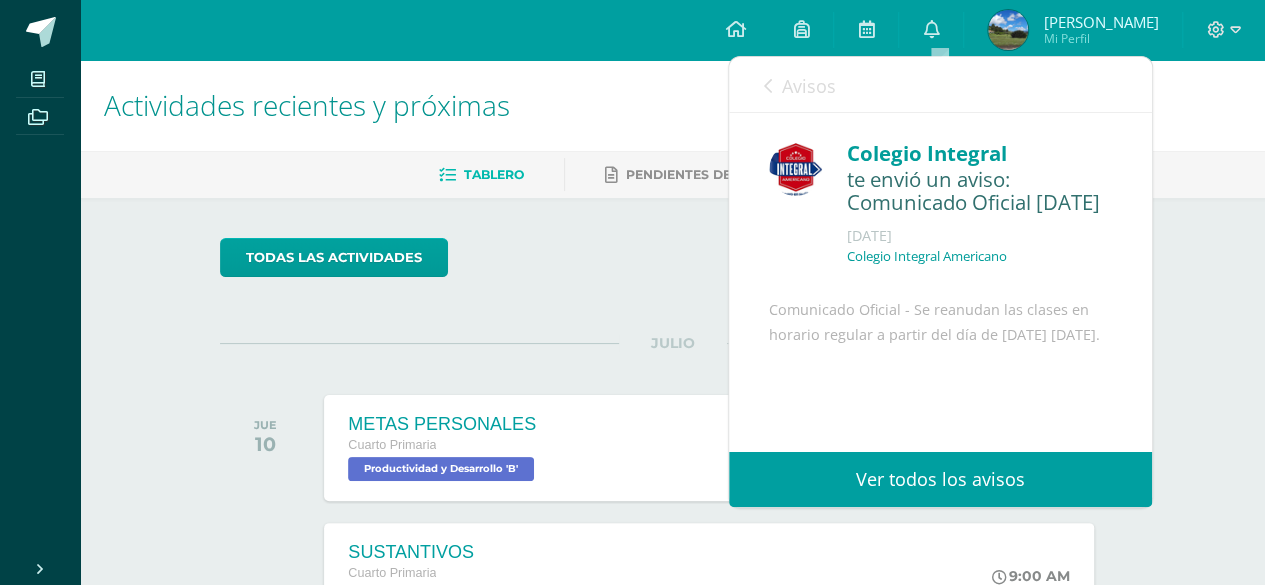 click on "Avisos" at bounding box center (809, 86) 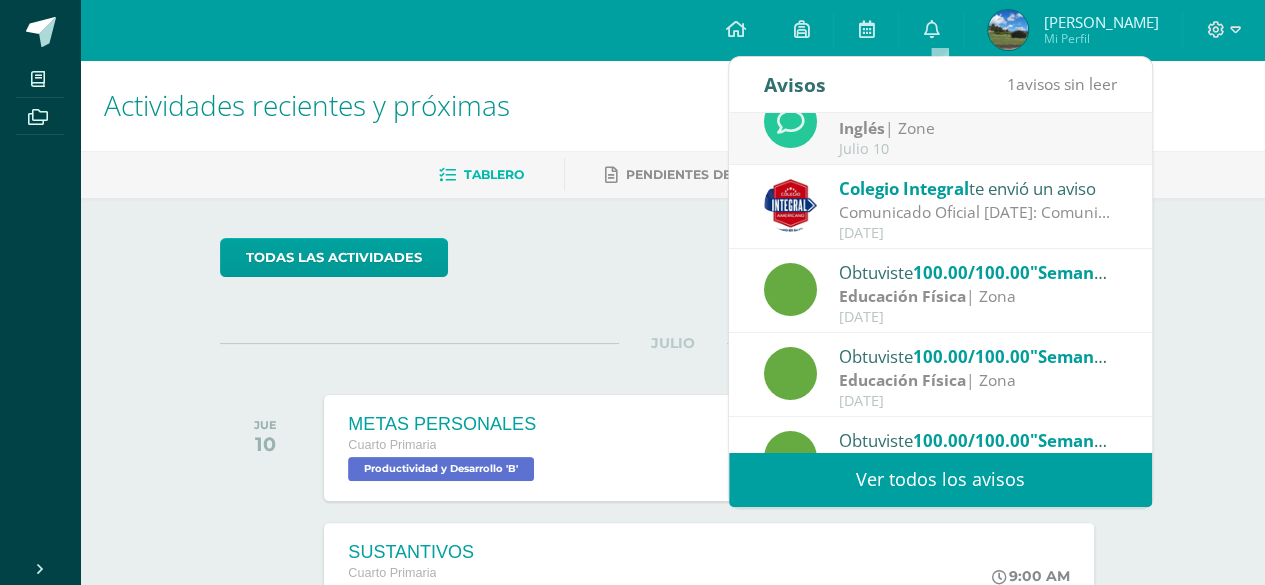 scroll, scrollTop: 0, scrollLeft: 0, axis: both 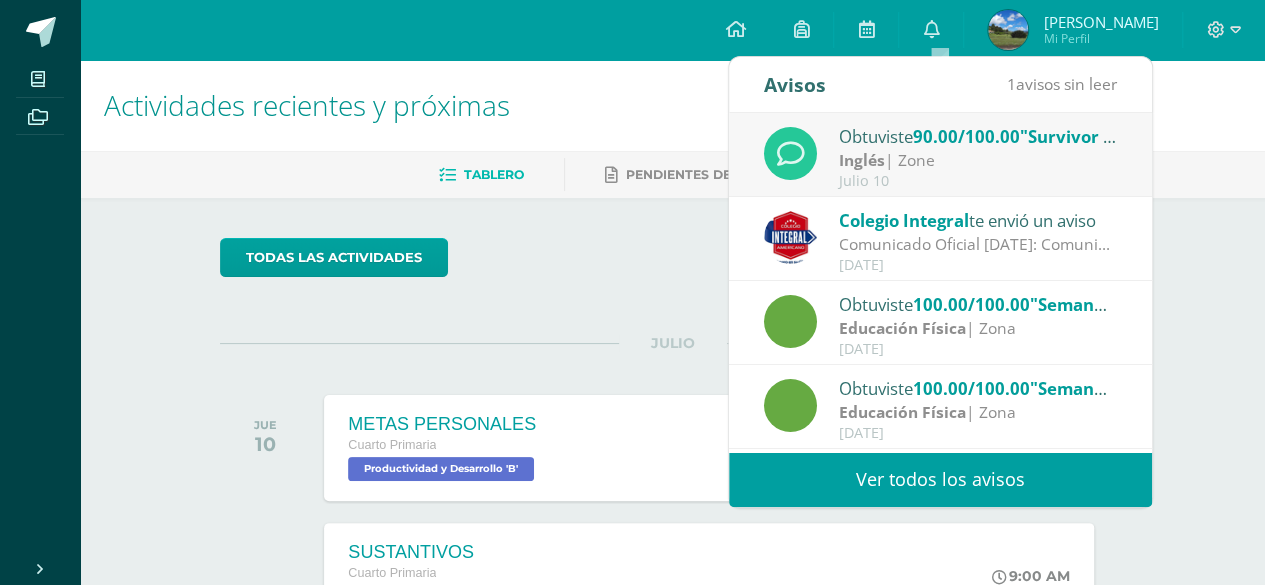 click on "90.00/100.00" at bounding box center (966, 136) 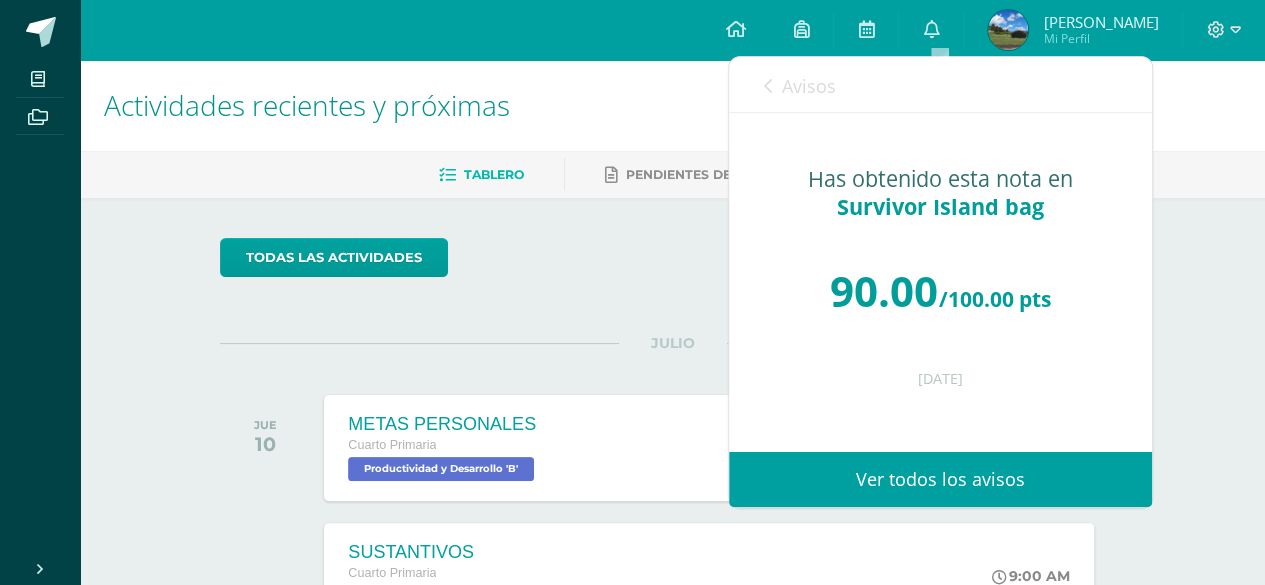 click on "Avisos" at bounding box center (800, 85) 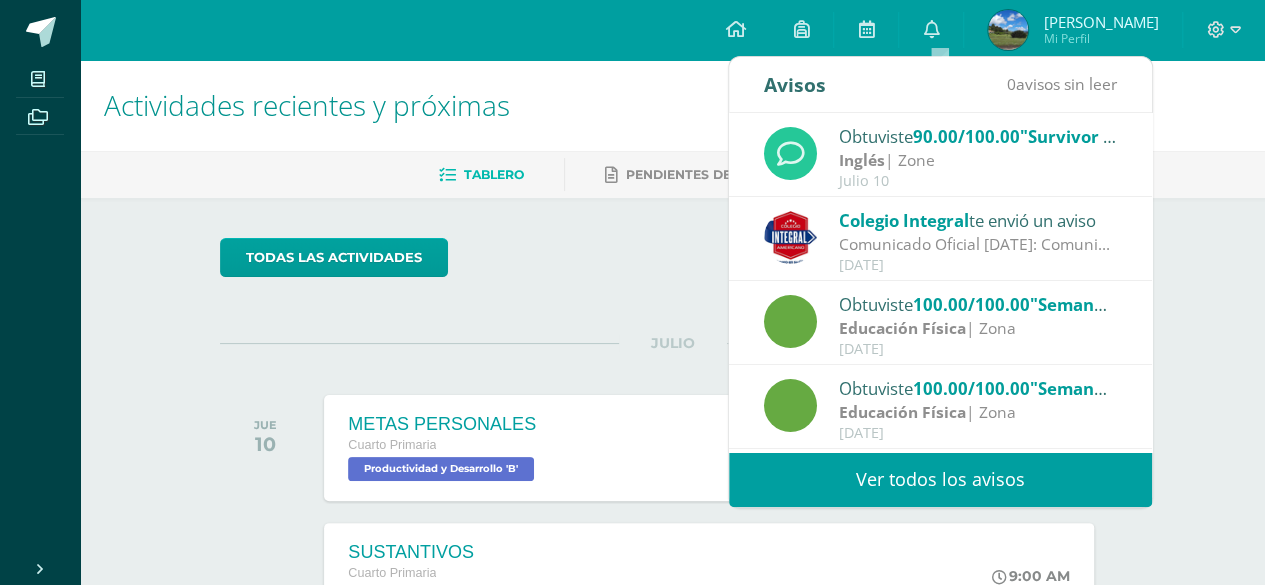 click on "Inglés" at bounding box center (862, 160) 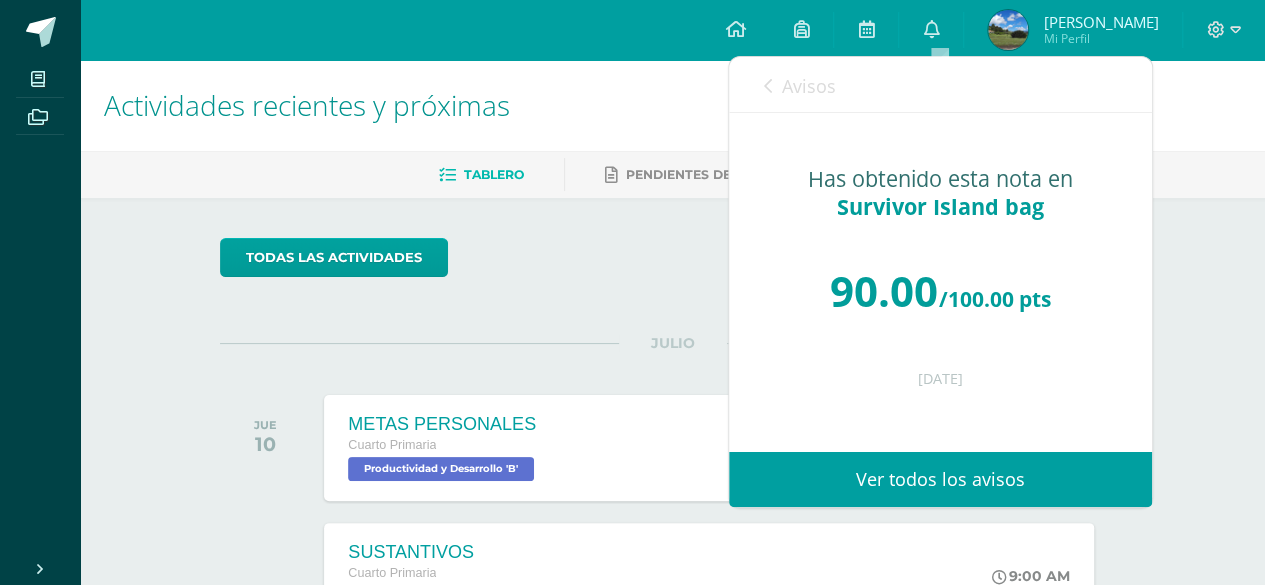 click on "Avisos" at bounding box center (800, 85) 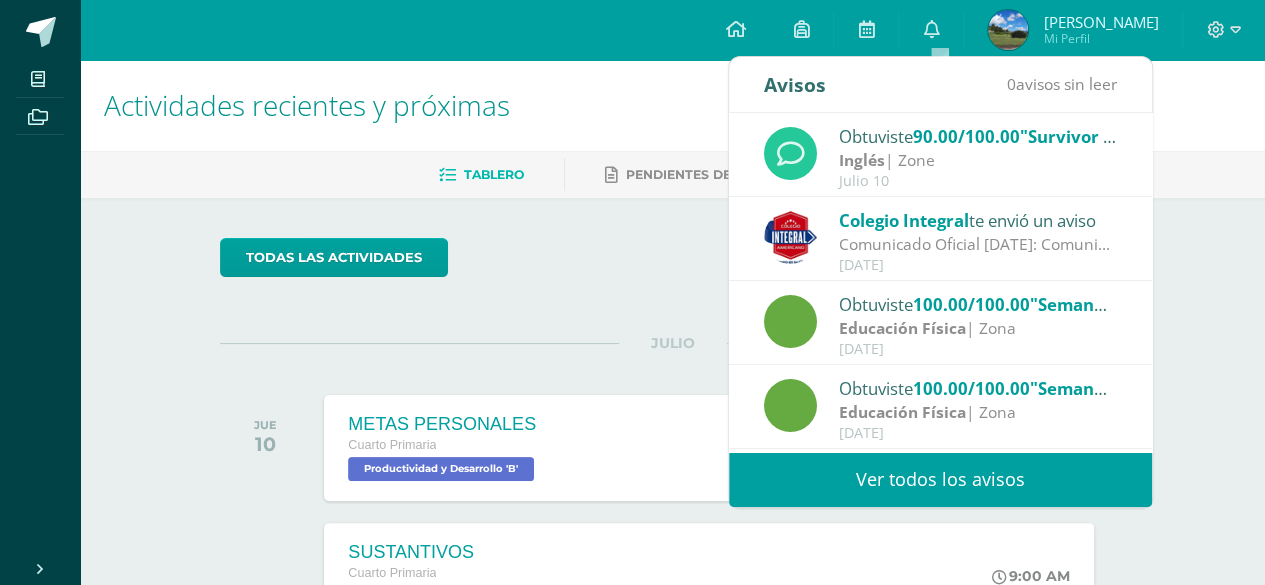 click on "todas las Actividades
No tienes actividades
Échale un vistazo a los demás períodos o  sal y disfruta del sol
JULIO
JUE
10
METAS PERSONALES
Cuarto Primaria
Productividad y Desarrollo 'B'
7:00 AM
METAS PERSONALES" at bounding box center [672, 732] 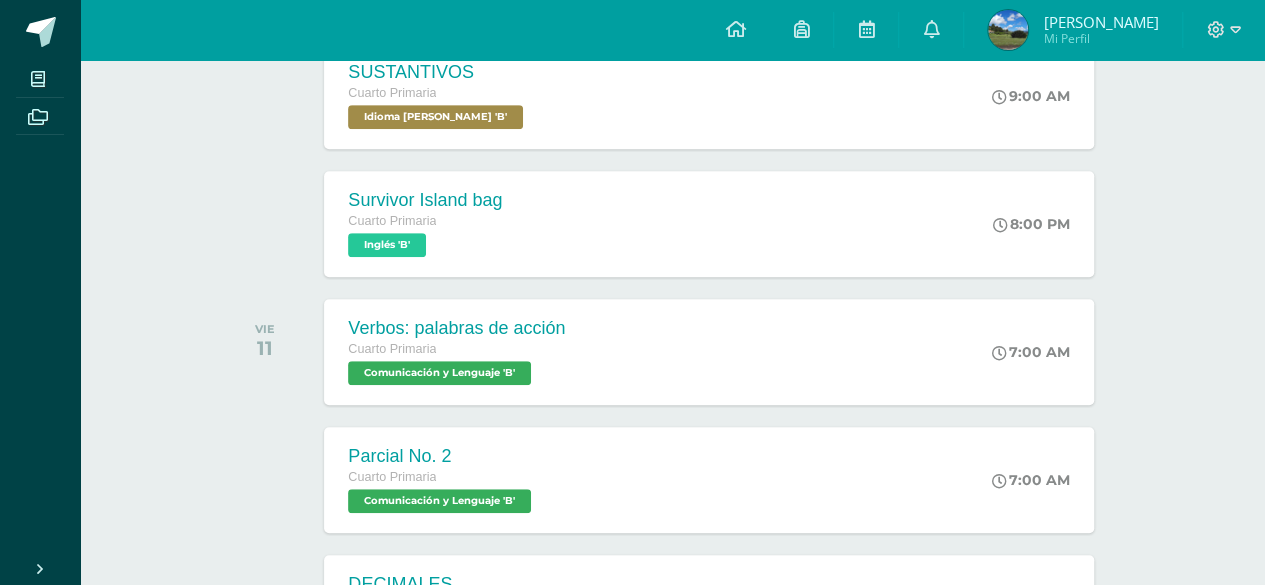 scroll, scrollTop: 500, scrollLeft: 0, axis: vertical 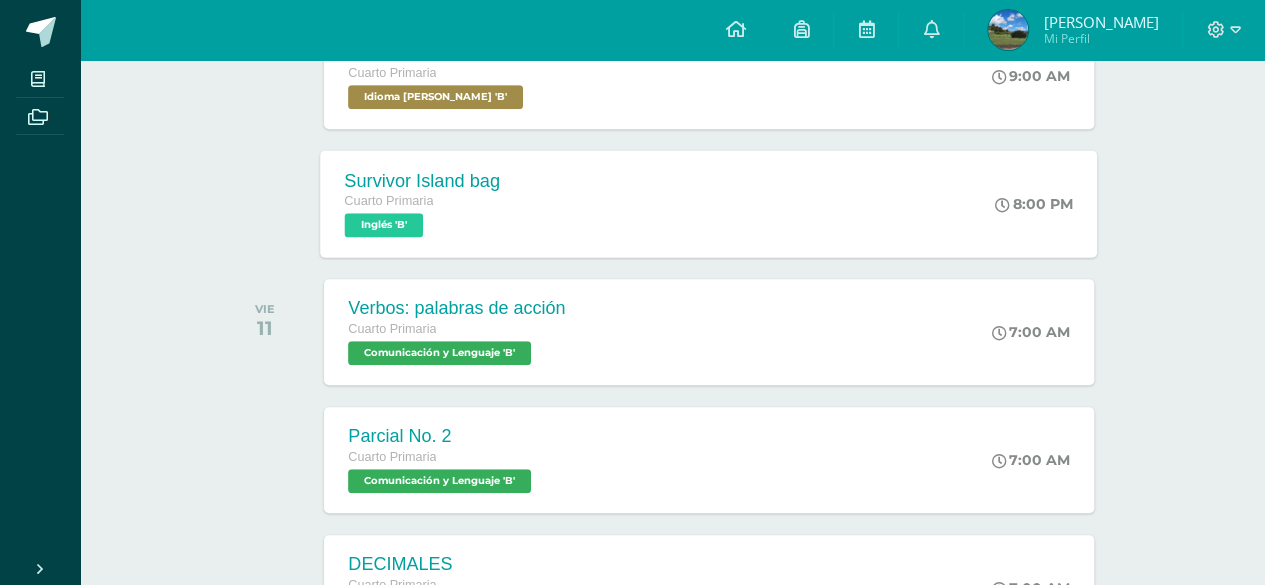 click on "Inglés 'B'" at bounding box center (384, 225) 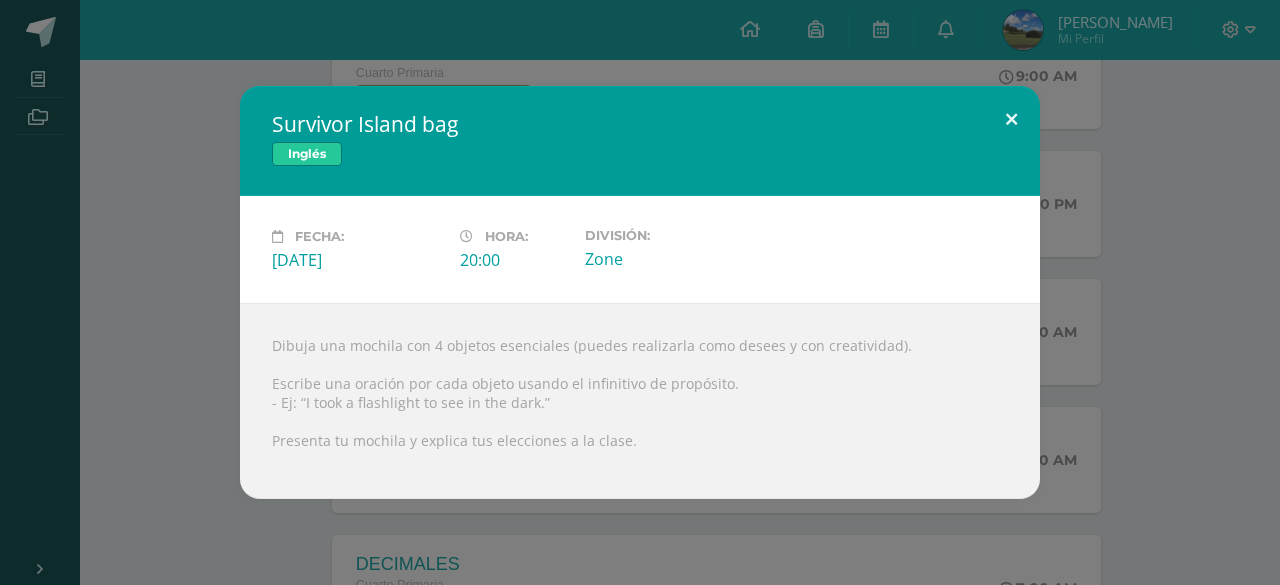 click at bounding box center [1011, 120] 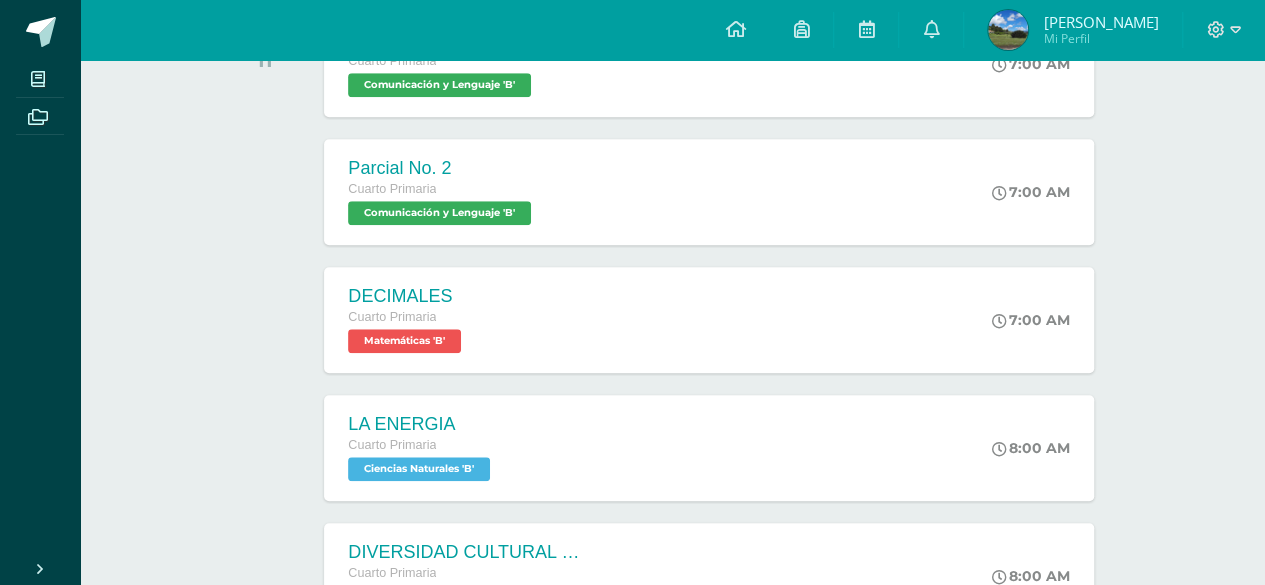 scroll, scrollTop: 800, scrollLeft: 0, axis: vertical 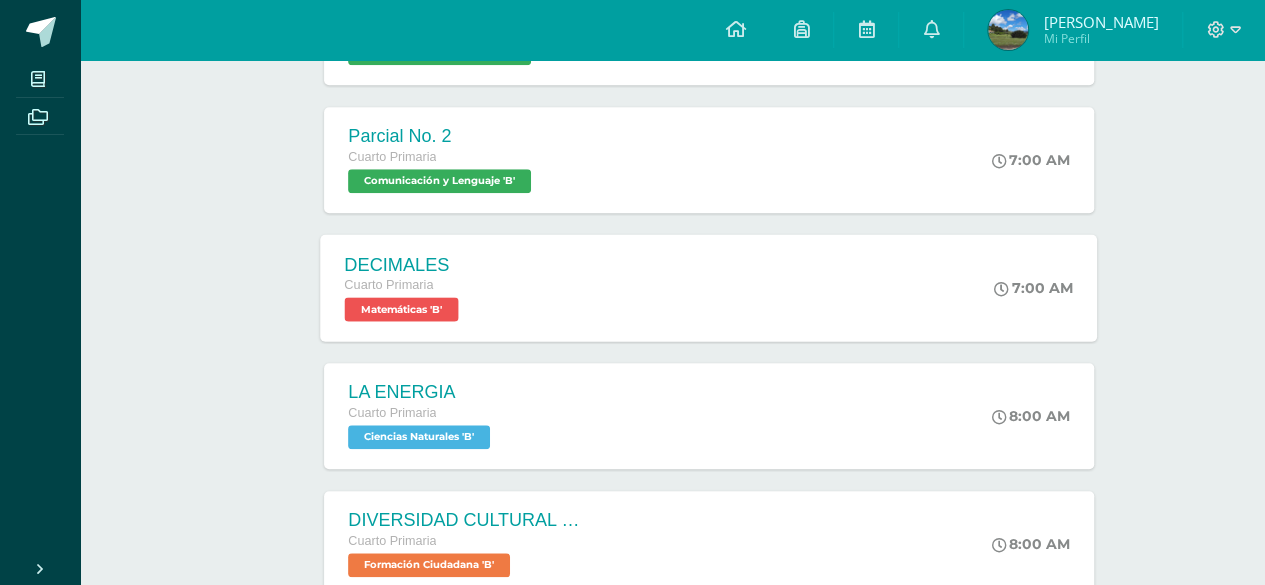 click on "Matemáticas 'B'" at bounding box center (402, 309) 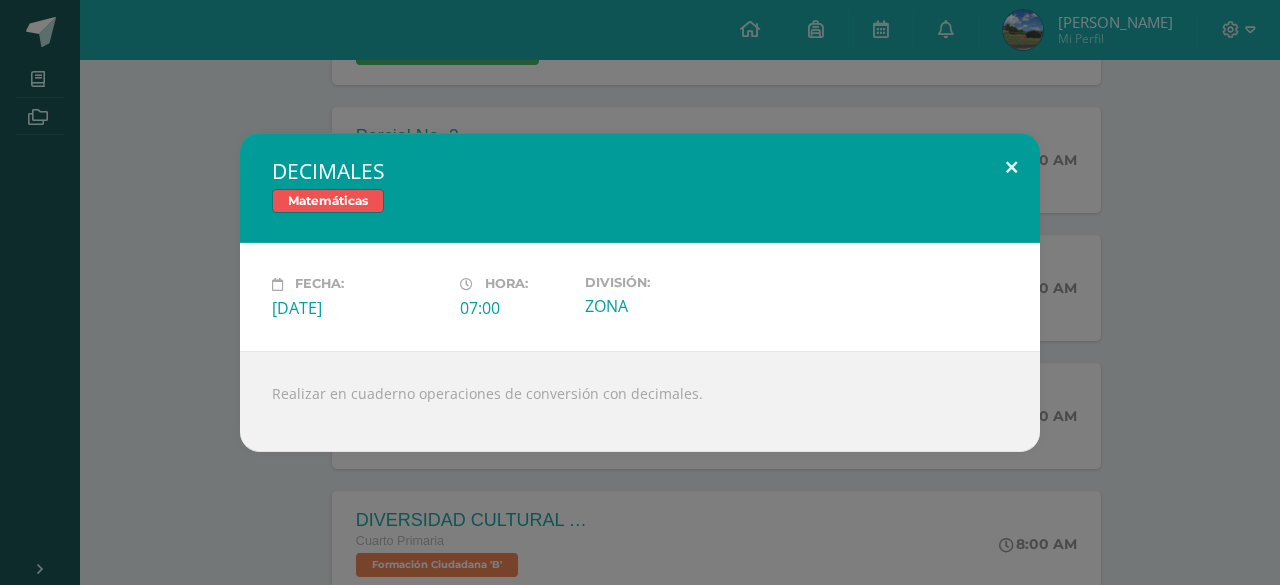 click at bounding box center (1011, 167) 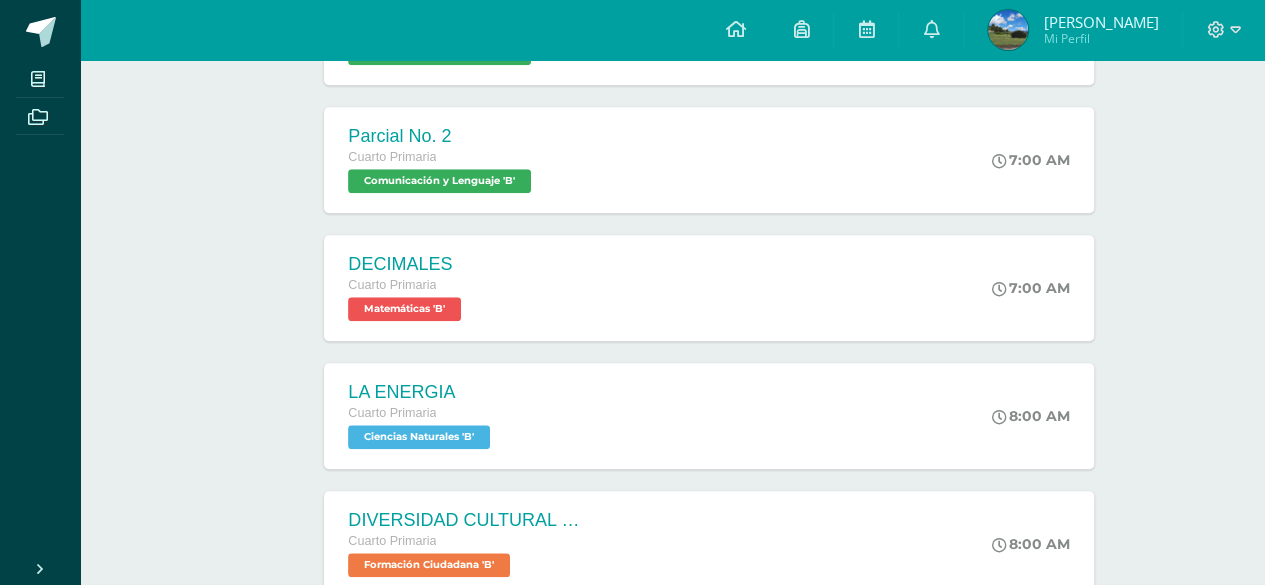 click at bounding box center [1224, 30] 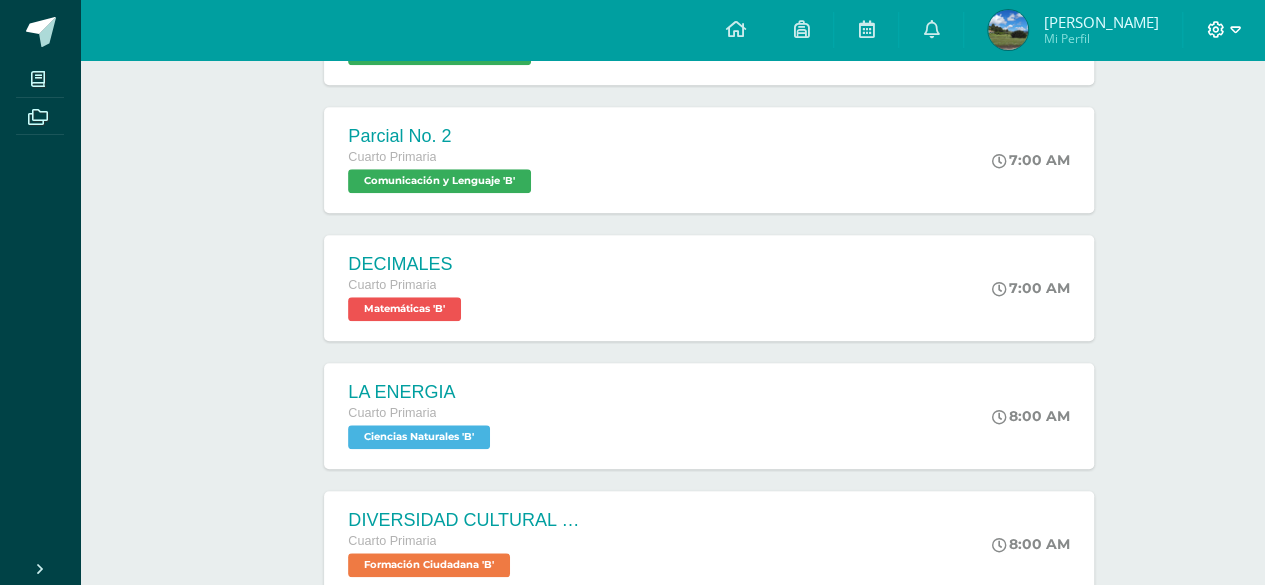 click 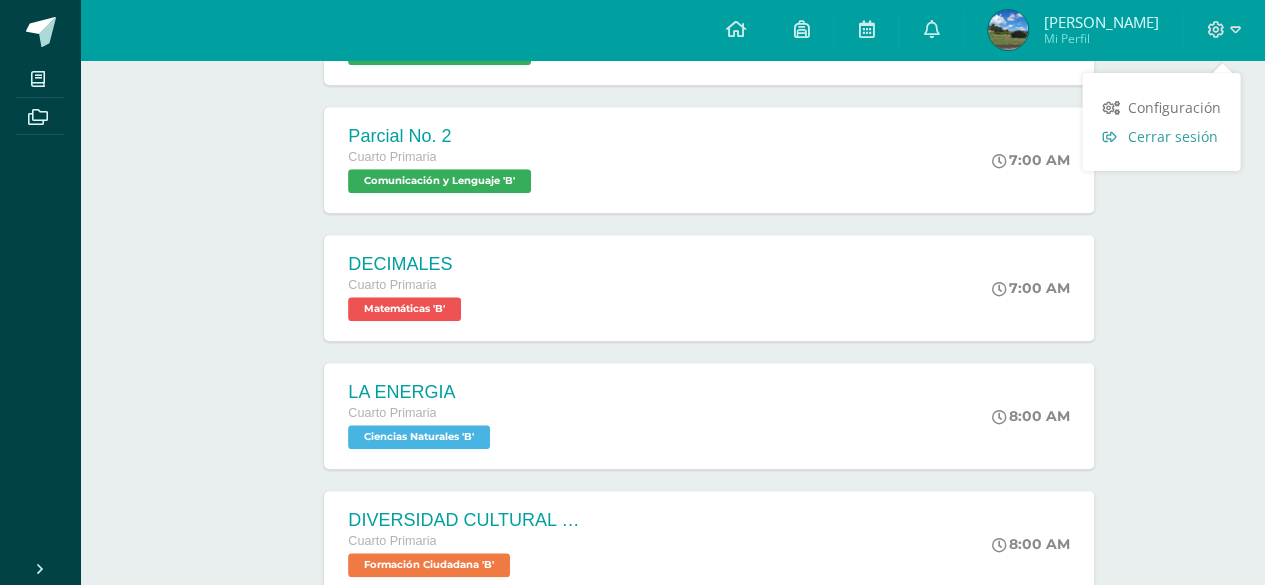 click on "Cerrar sesión" at bounding box center (1172, 136) 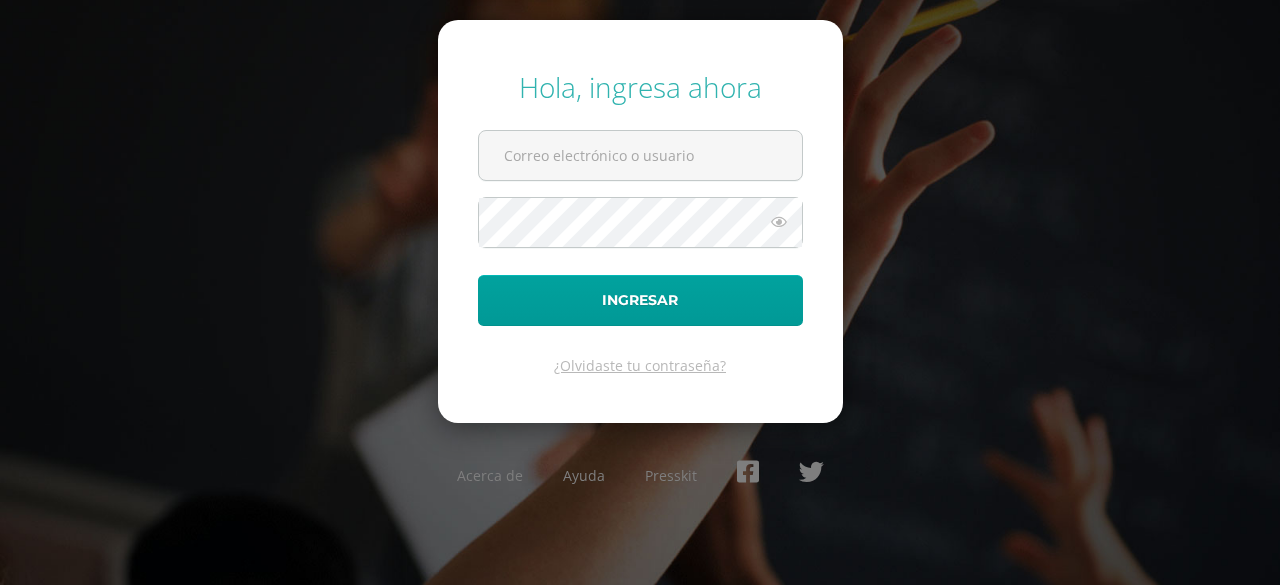 scroll, scrollTop: 0, scrollLeft: 0, axis: both 